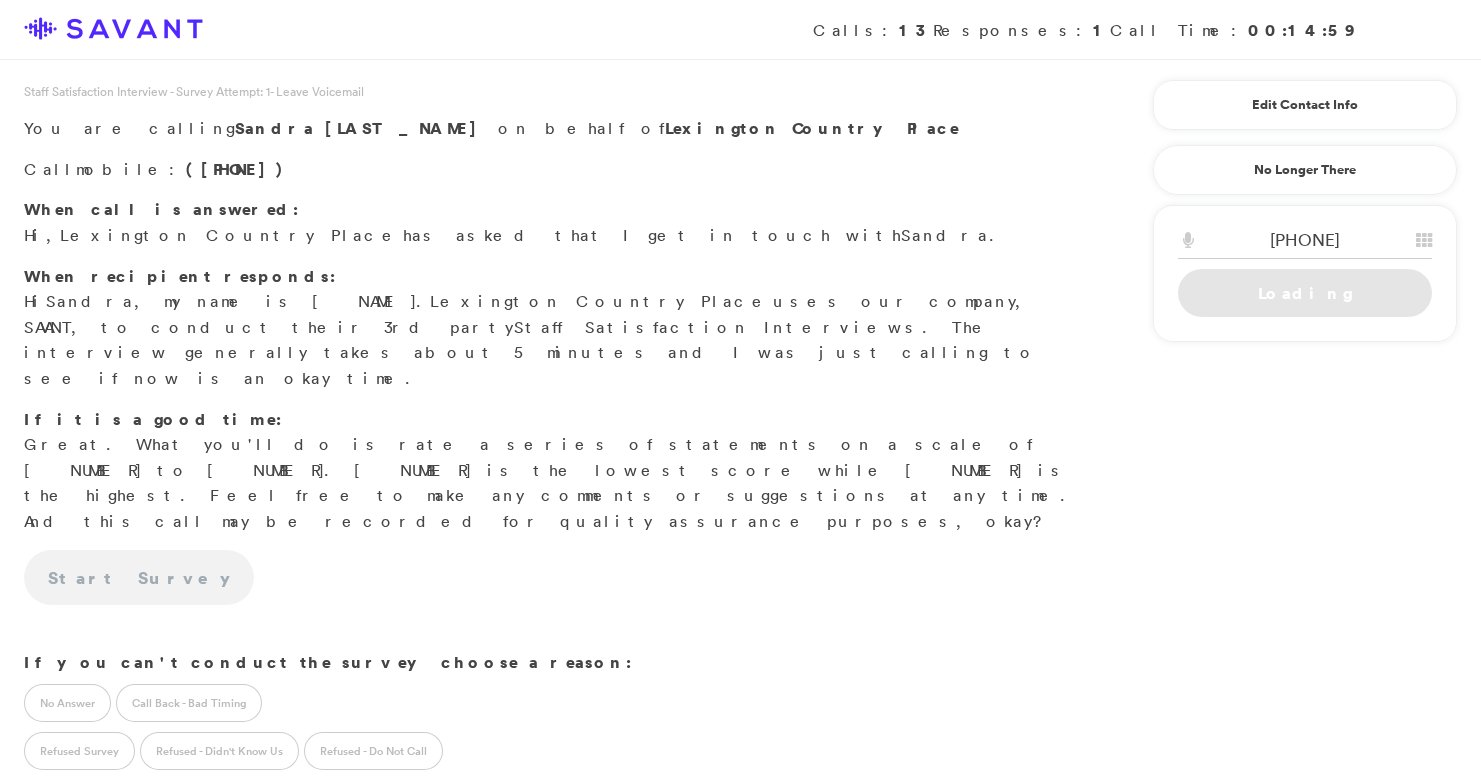 scroll, scrollTop: 0, scrollLeft: 0, axis: both 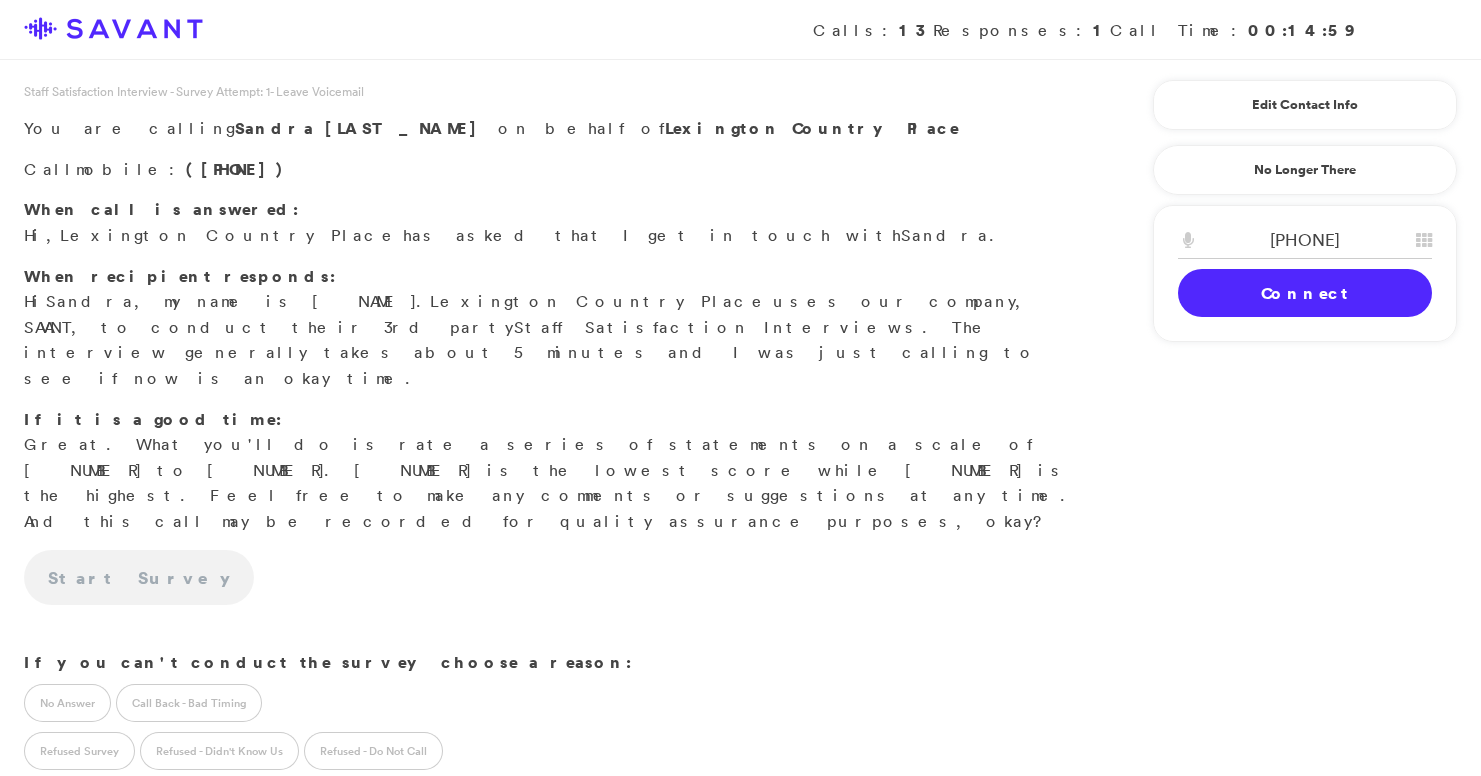 click on "Connect" at bounding box center [1305, 293] 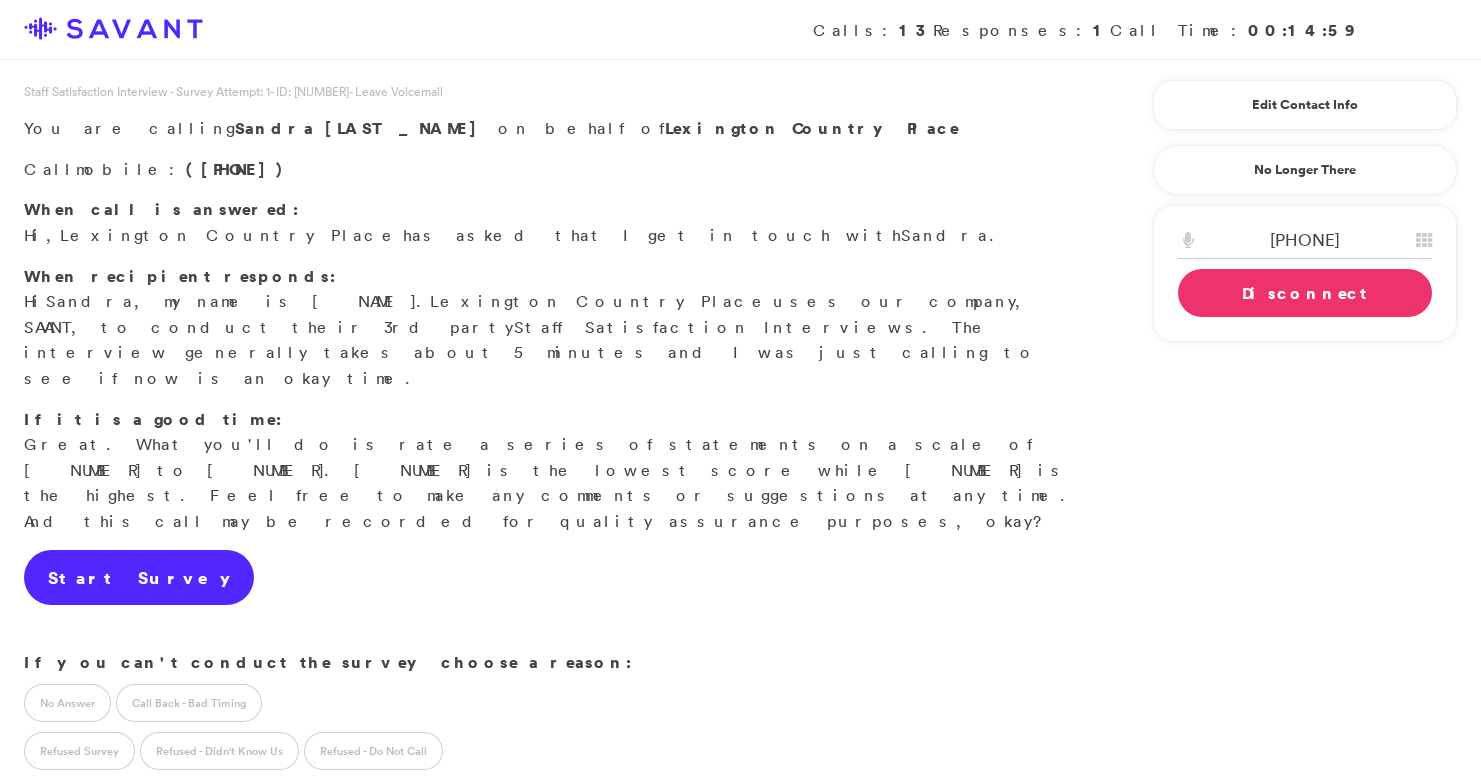 click on "Start Survey" at bounding box center (139, 578) 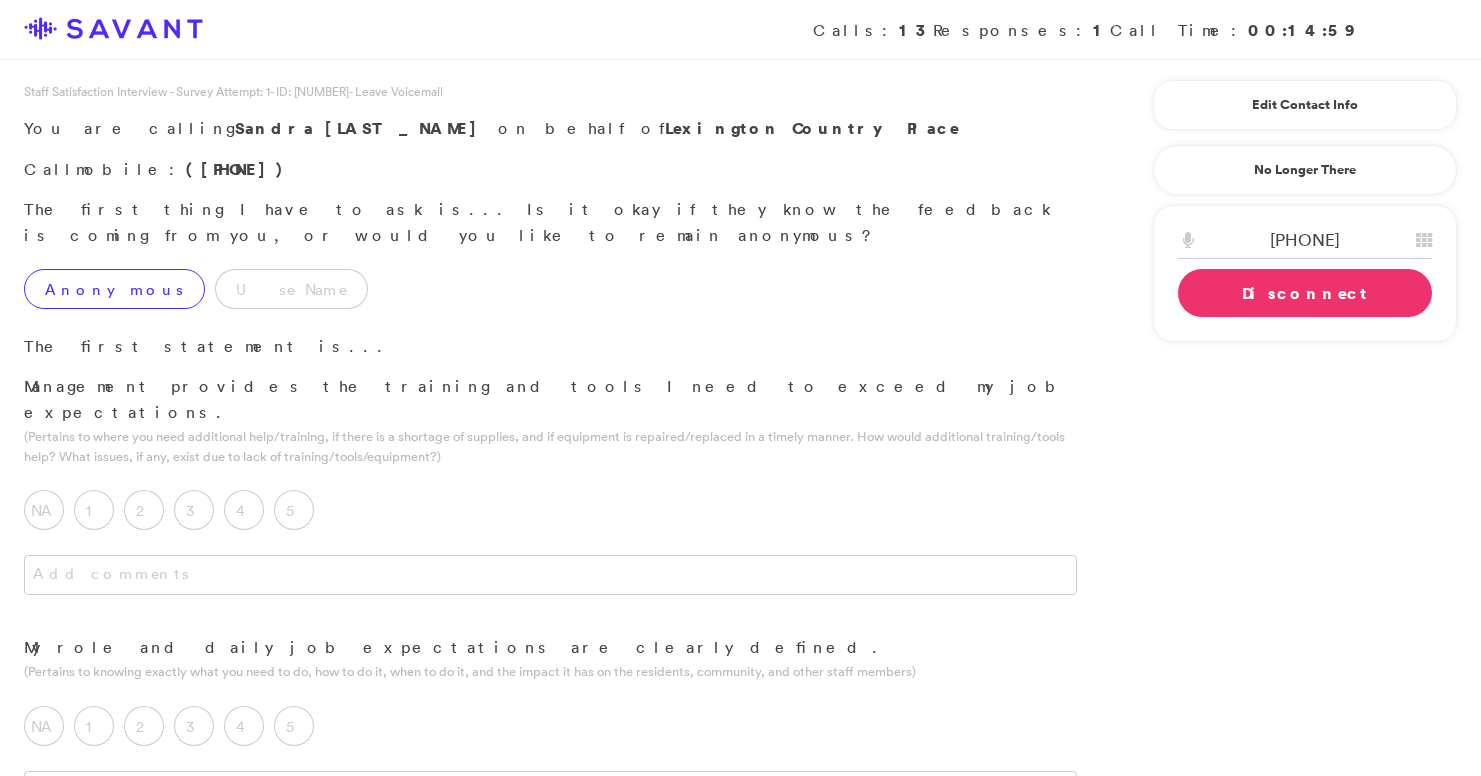 click on "Anonymous" at bounding box center (114, 289) 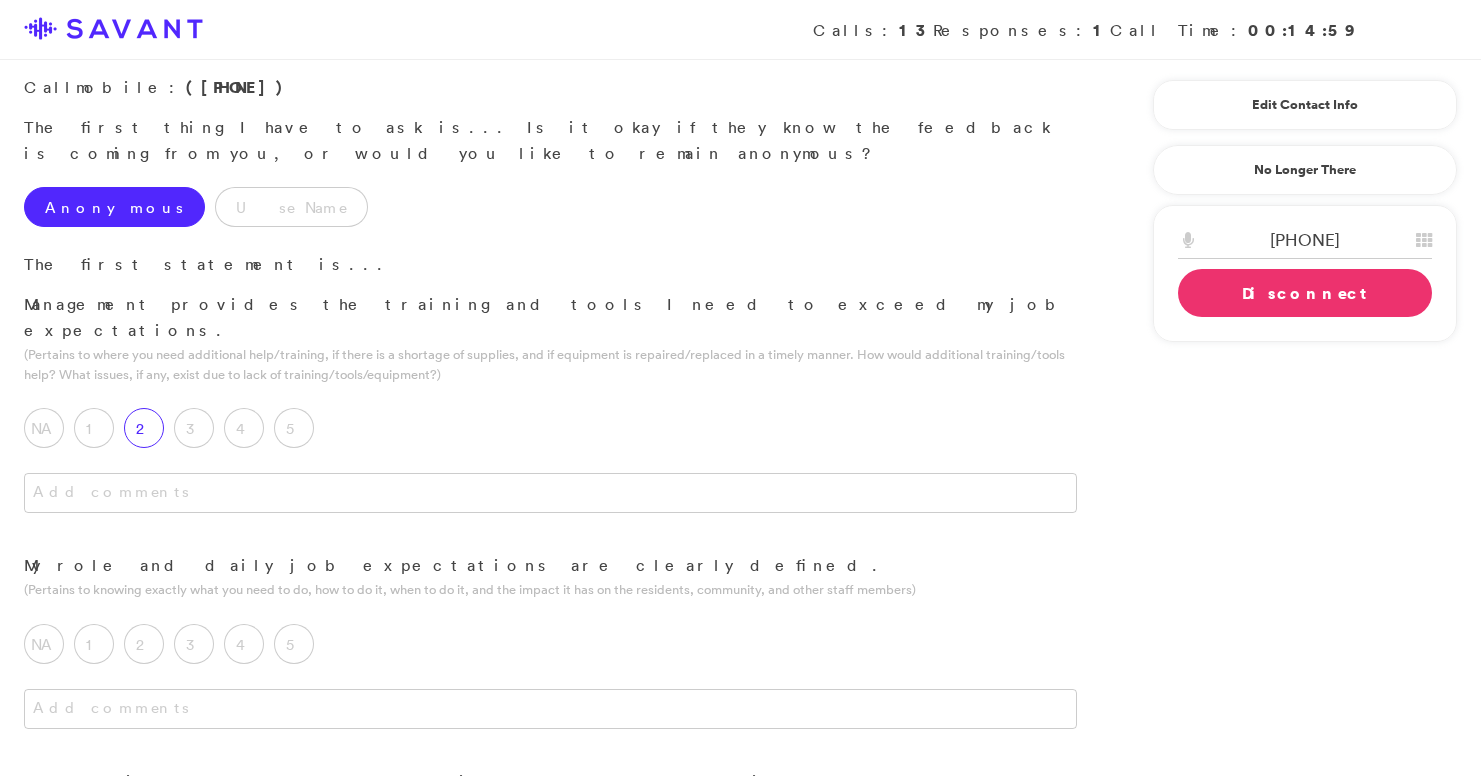 scroll, scrollTop: 107, scrollLeft: 0, axis: vertical 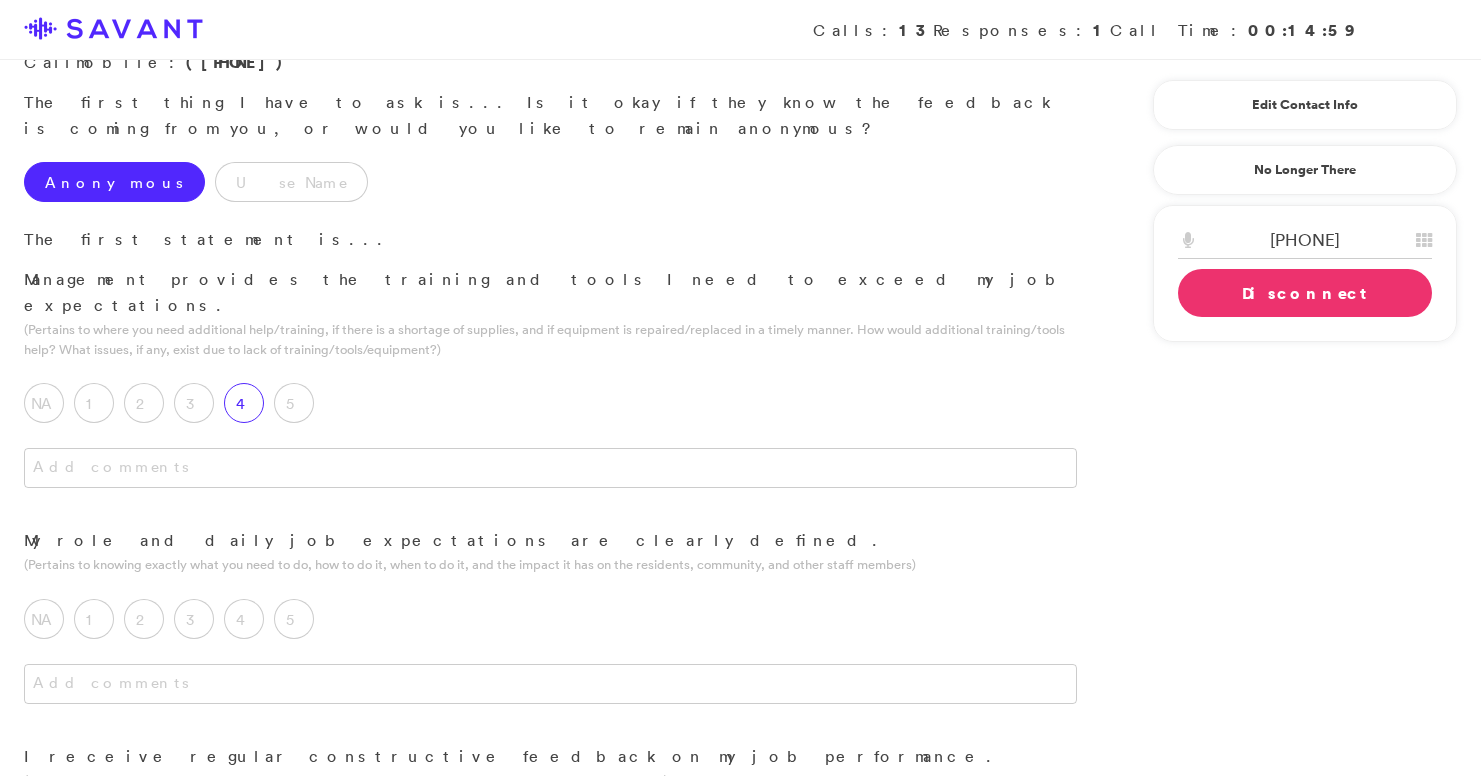 click on "4" at bounding box center (249, 408) 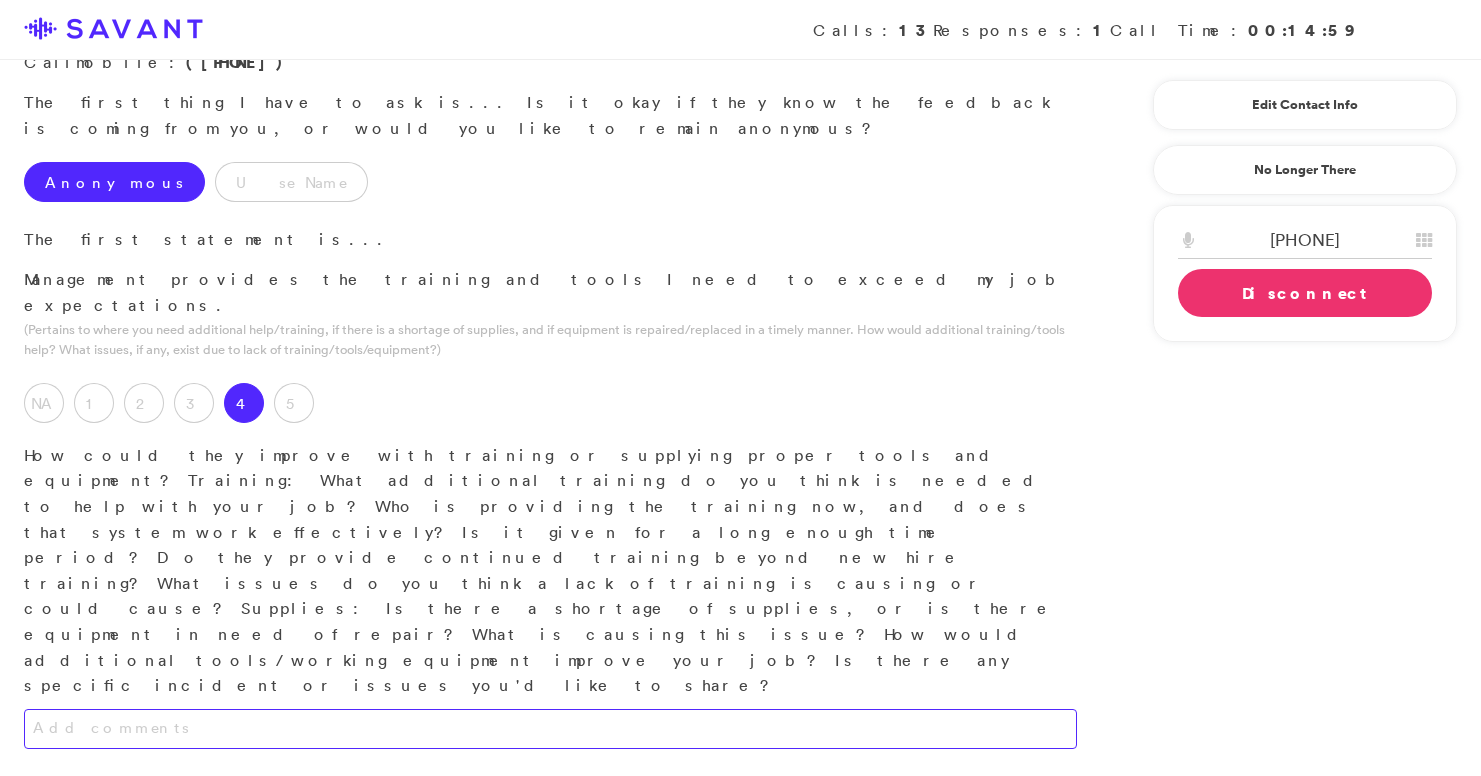 click at bounding box center (550, 729) 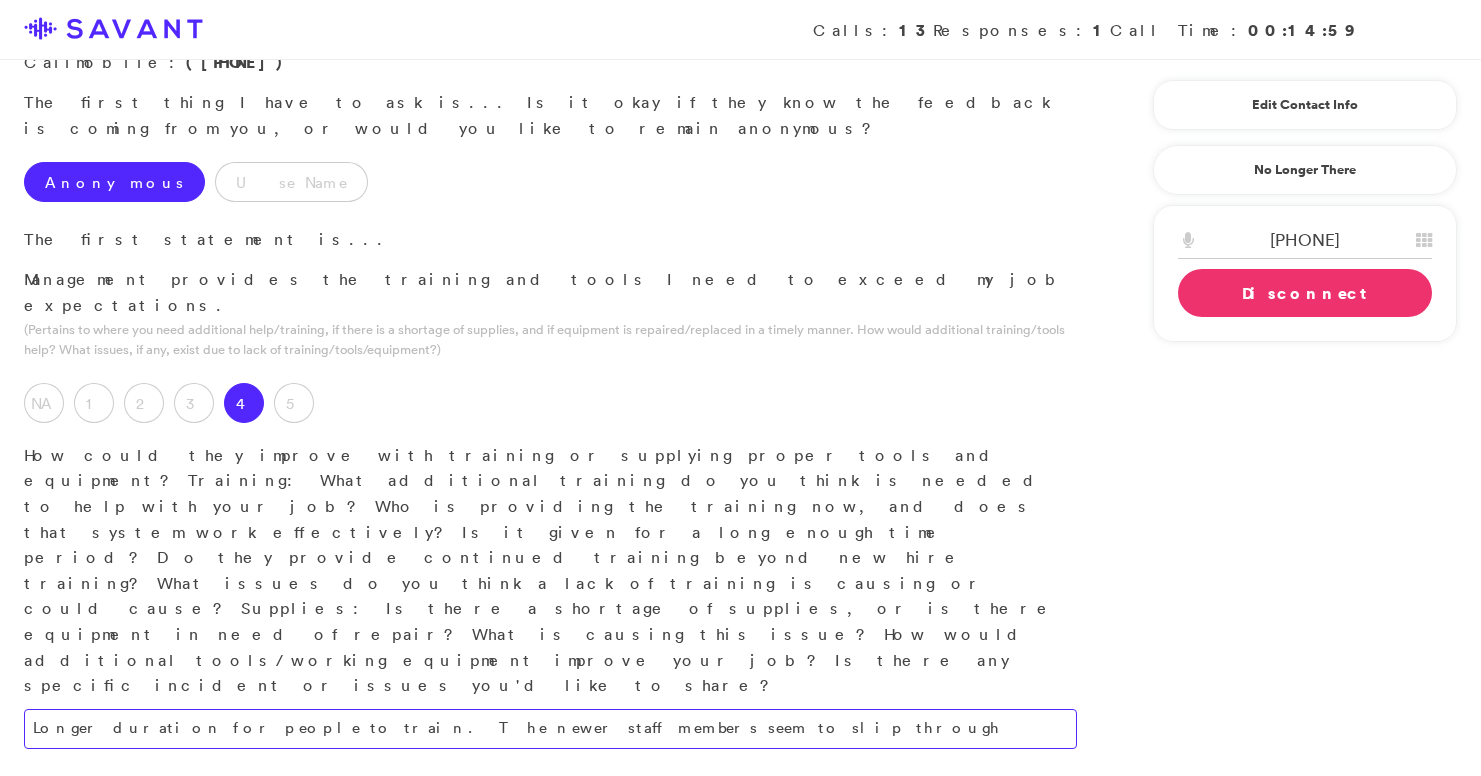 drag, startPoint x: 603, startPoint y: 547, endPoint x: 276, endPoint y: 543, distance: 327.02448 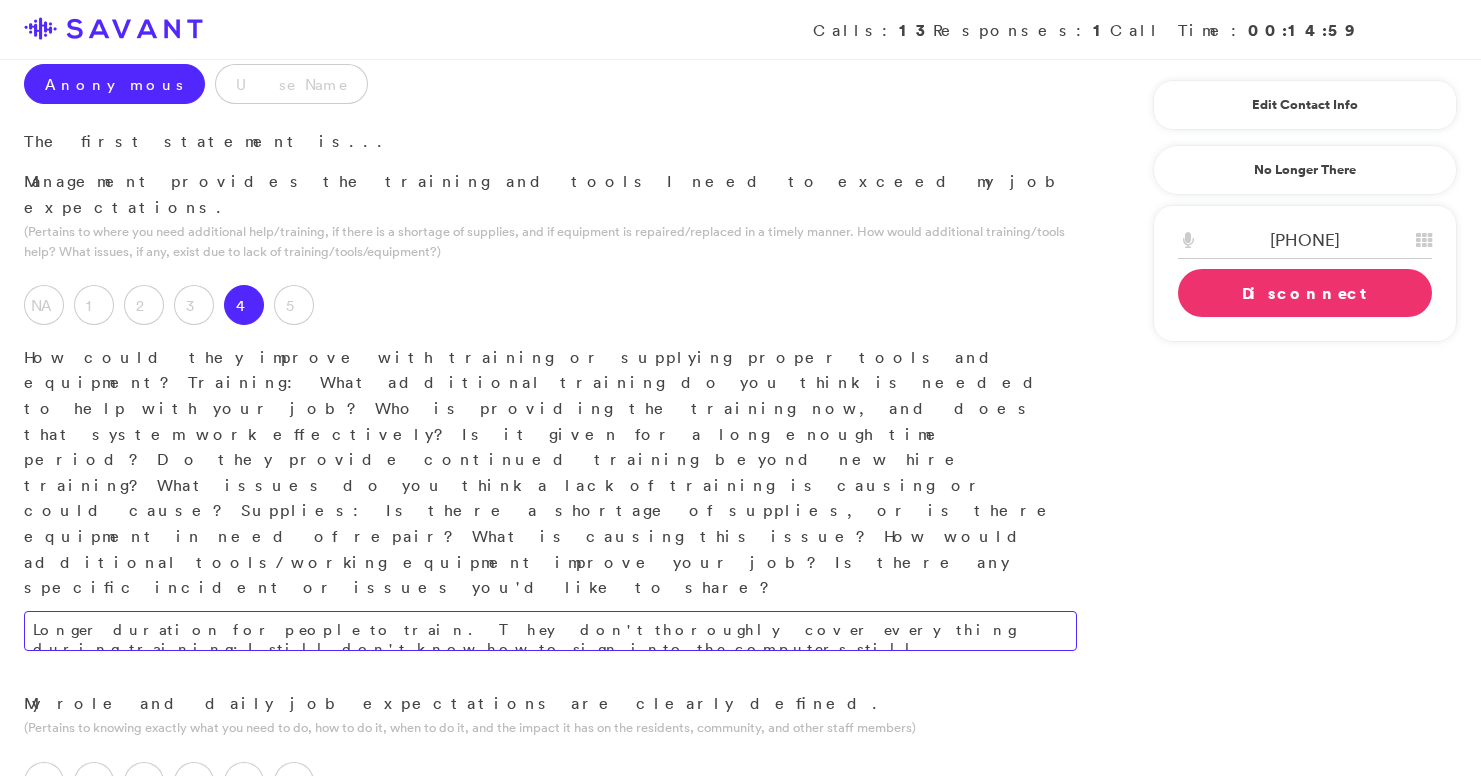 scroll, scrollTop: 280, scrollLeft: 0, axis: vertical 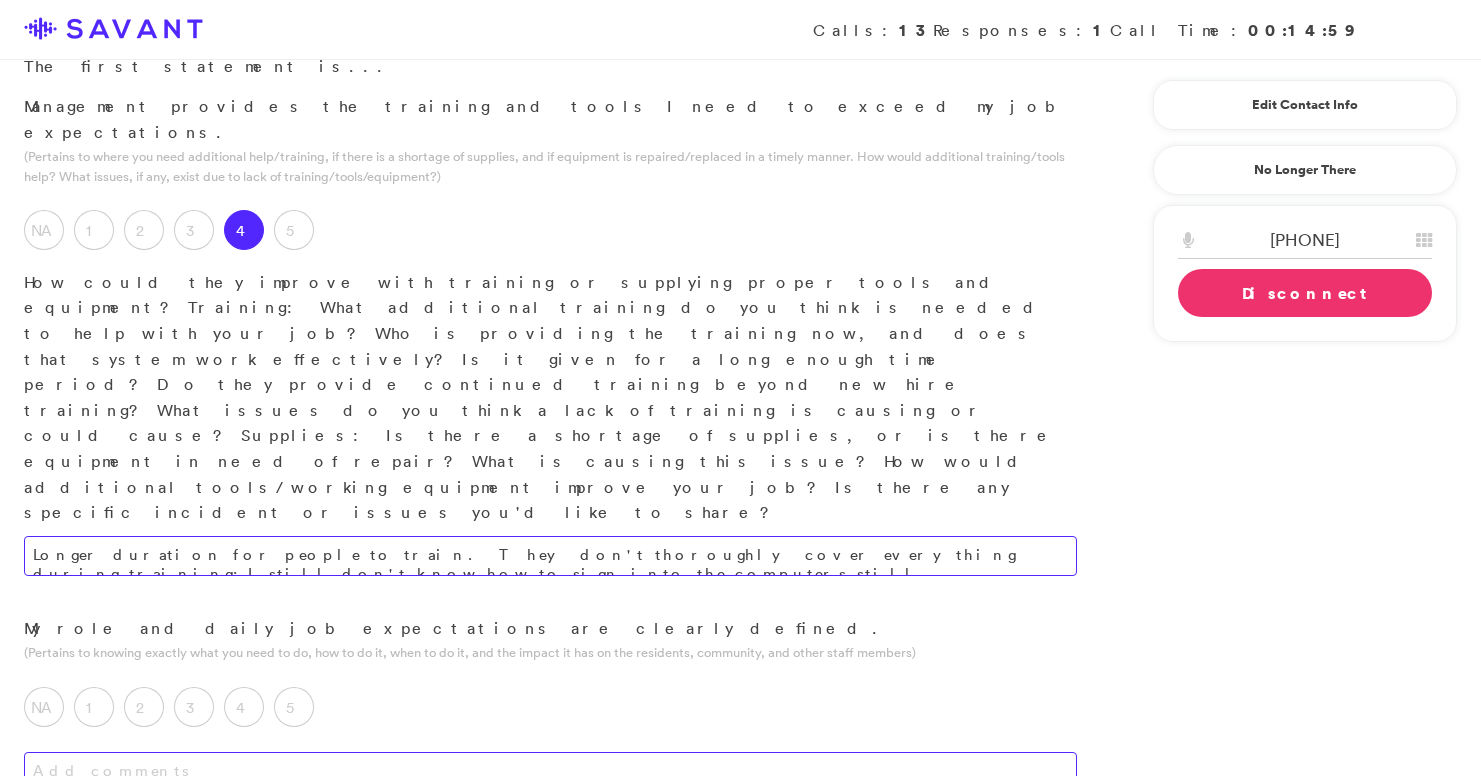 type on "Longer duration for people to train. They don't thoroughly cover everything during training; I still don't know how to sign into the computers still." 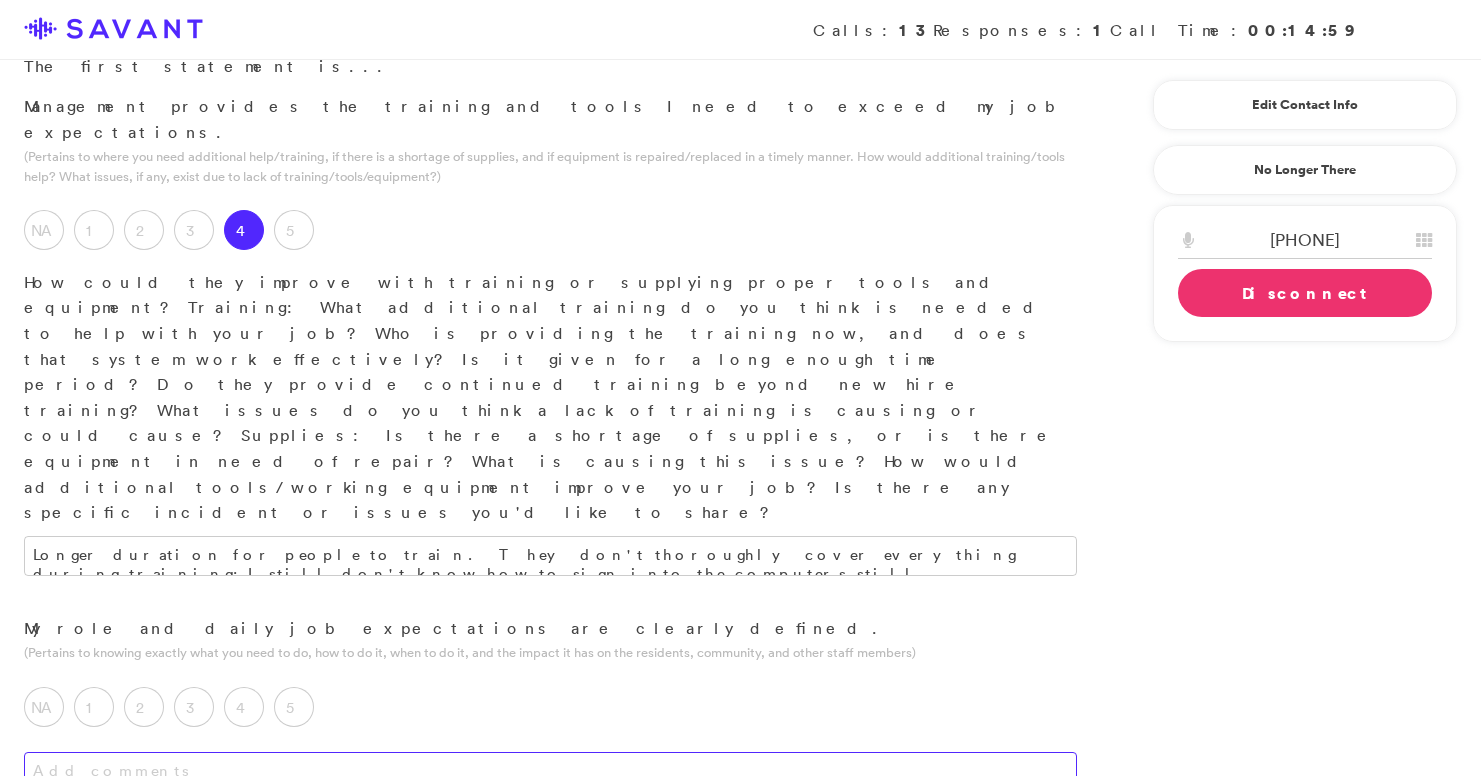 click at bounding box center [550, 772] 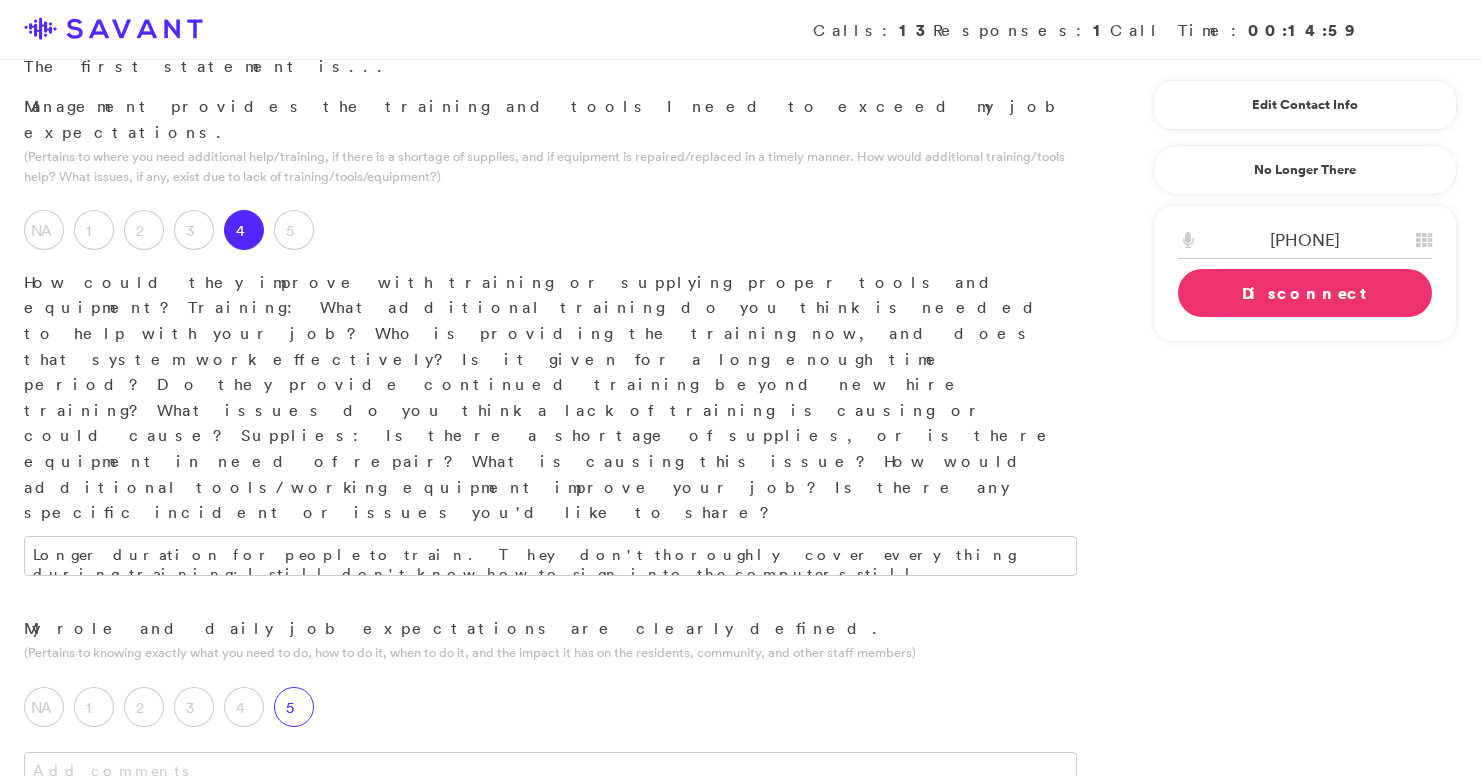 click on "5" at bounding box center [294, 707] 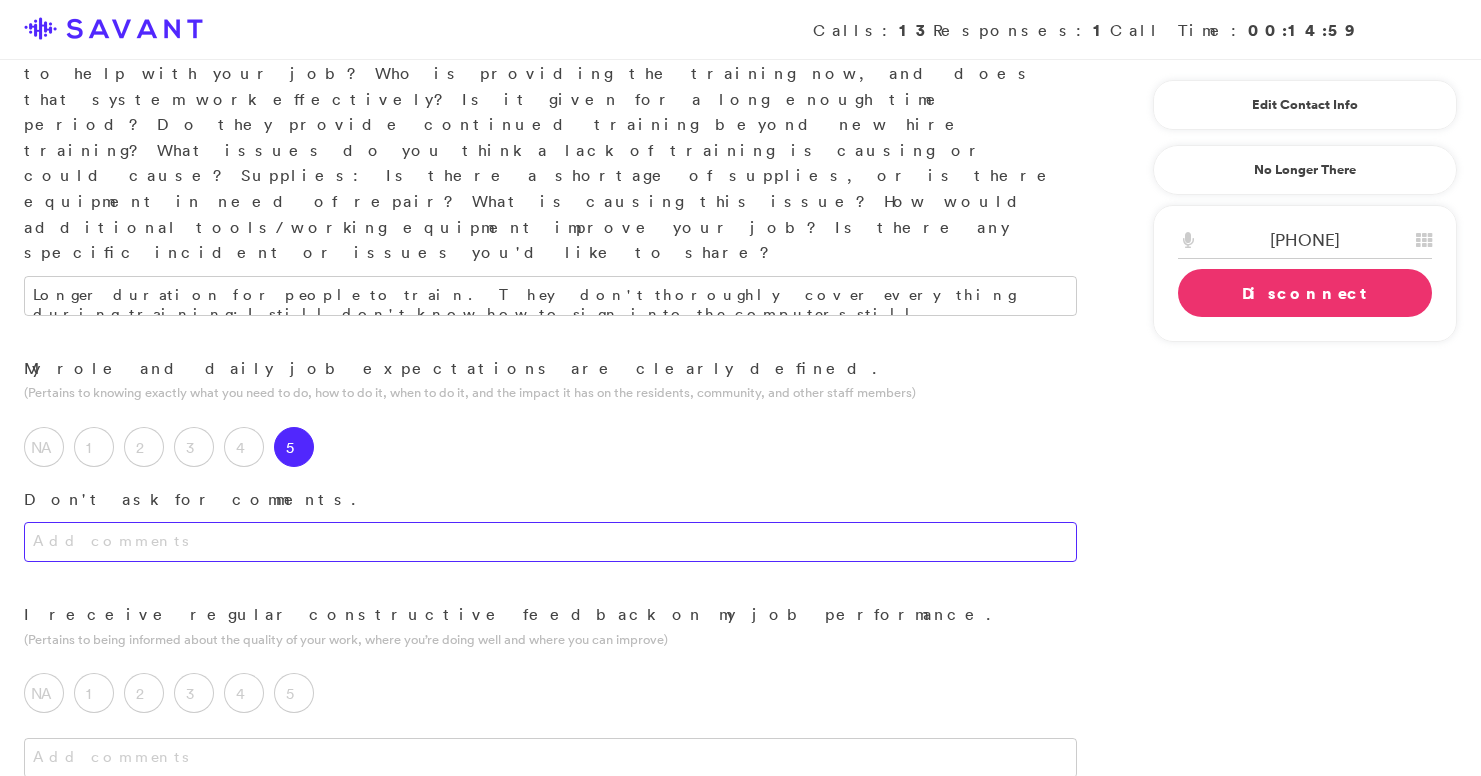 scroll, scrollTop: 547, scrollLeft: 0, axis: vertical 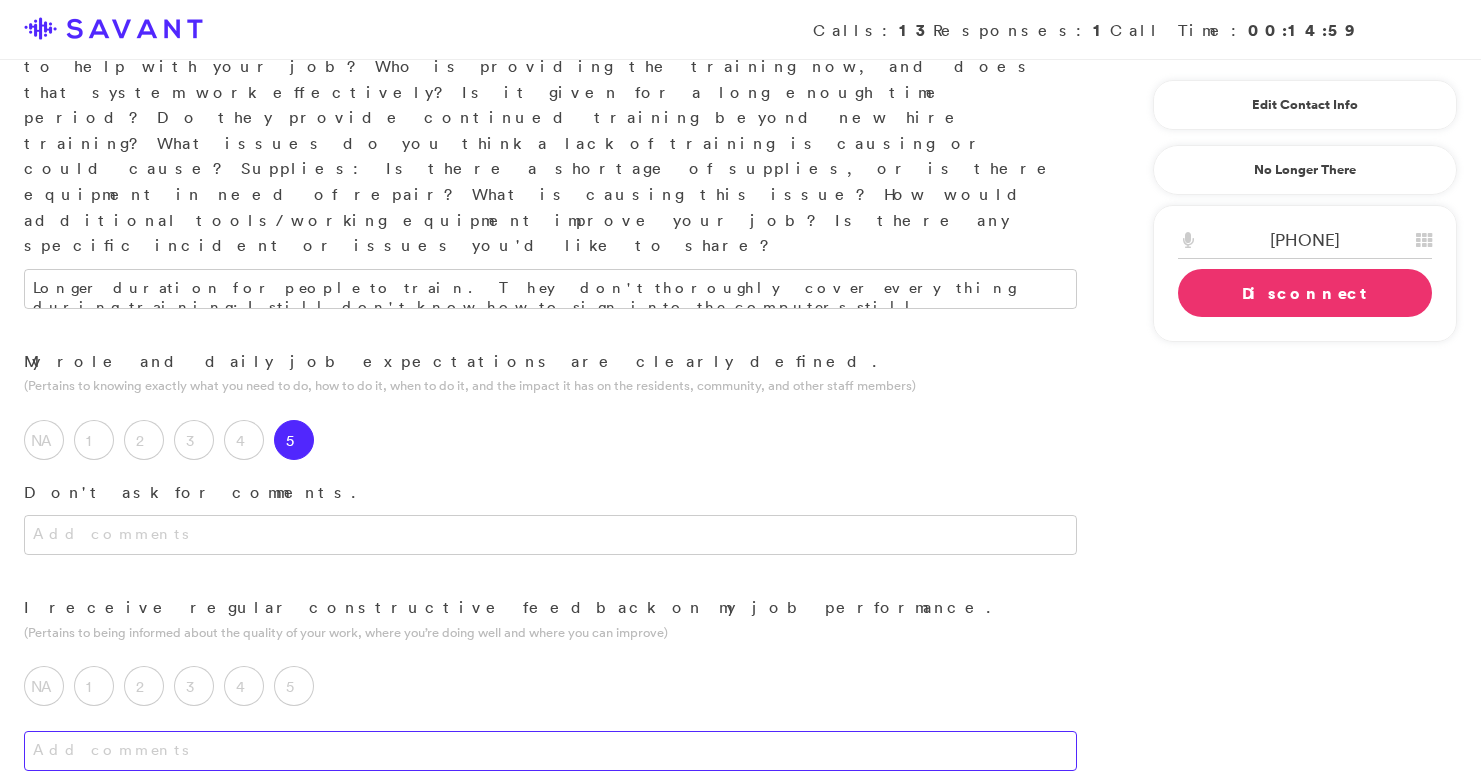 click at bounding box center (550, 751) 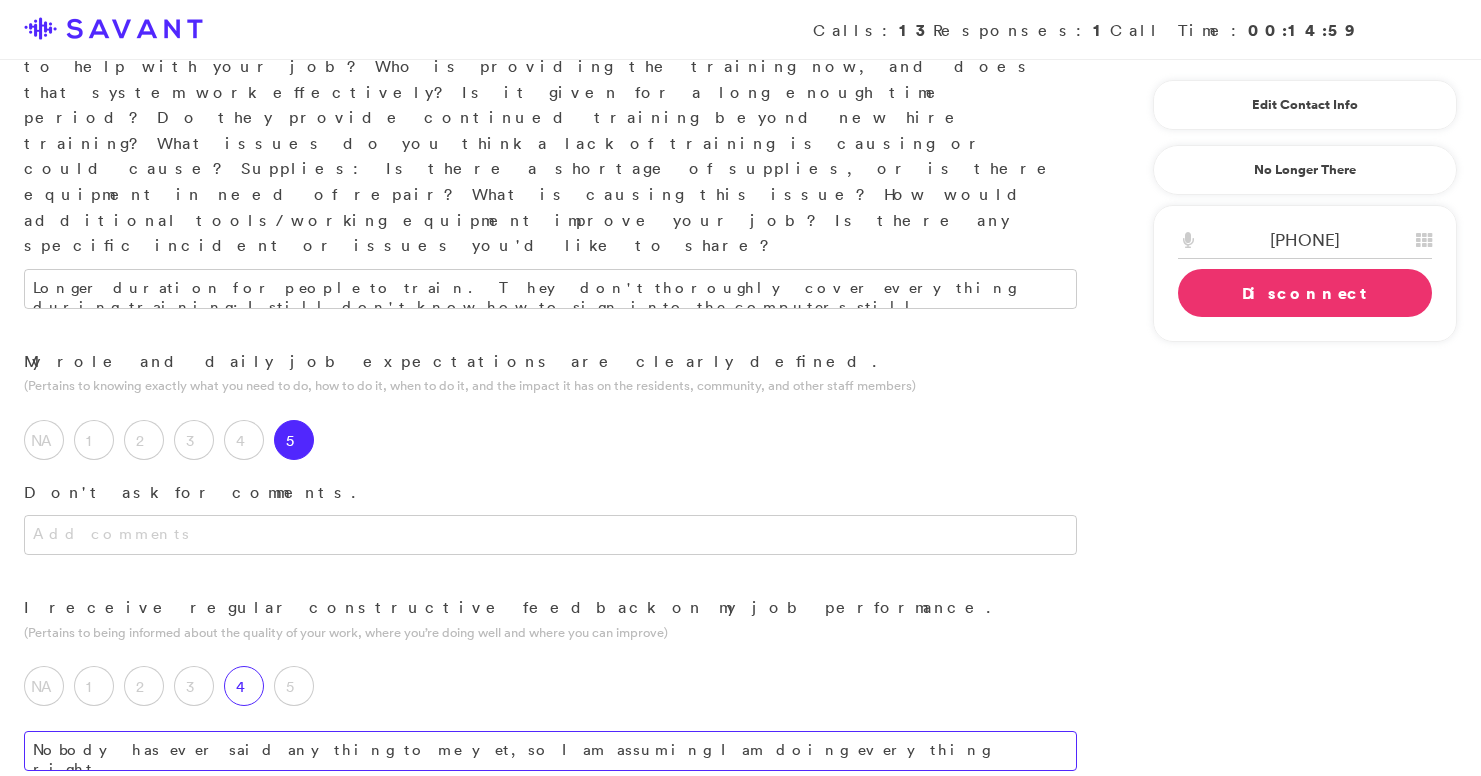 type on "Nobody has ever said anything to me yet, so I am assuming I am doing everything right." 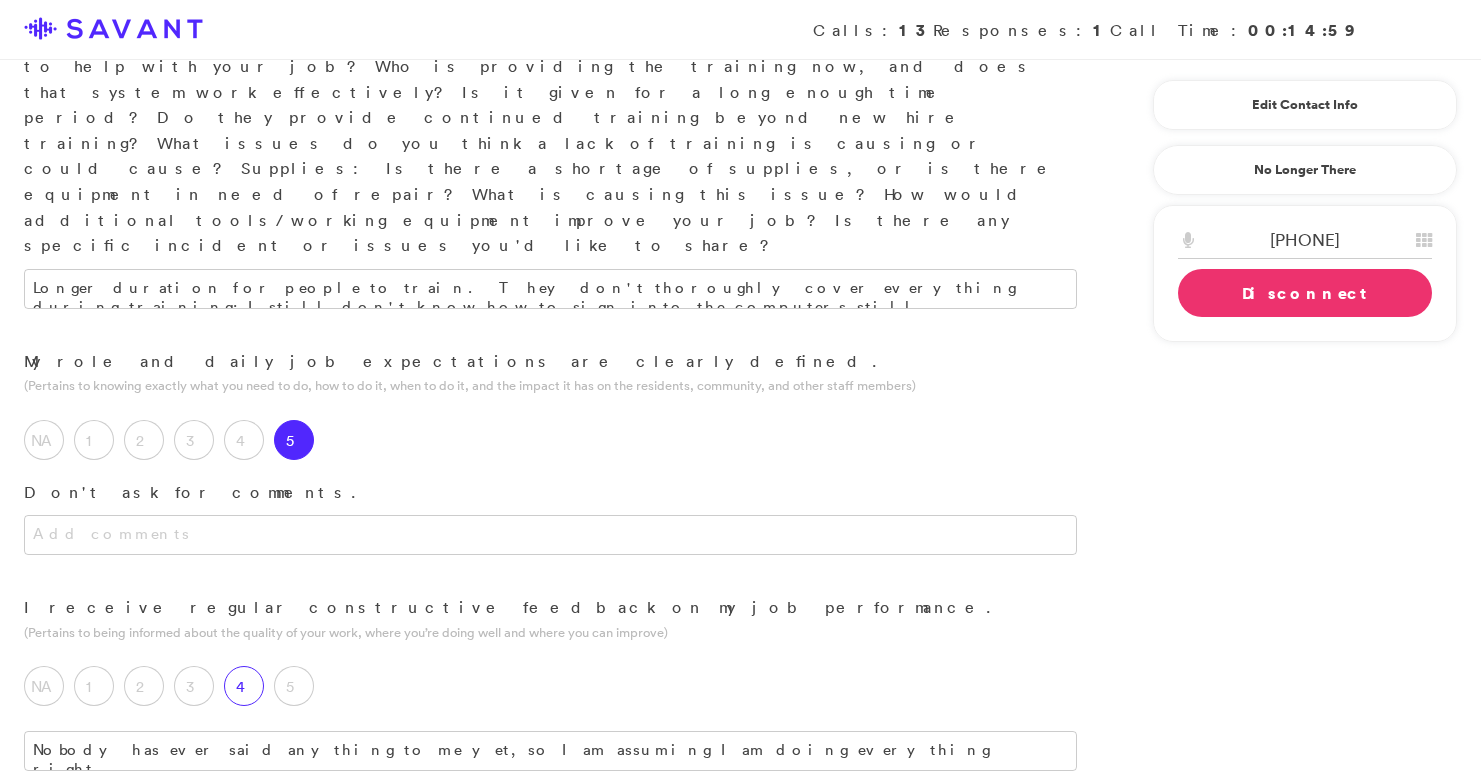 click on "4" at bounding box center (244, 686) 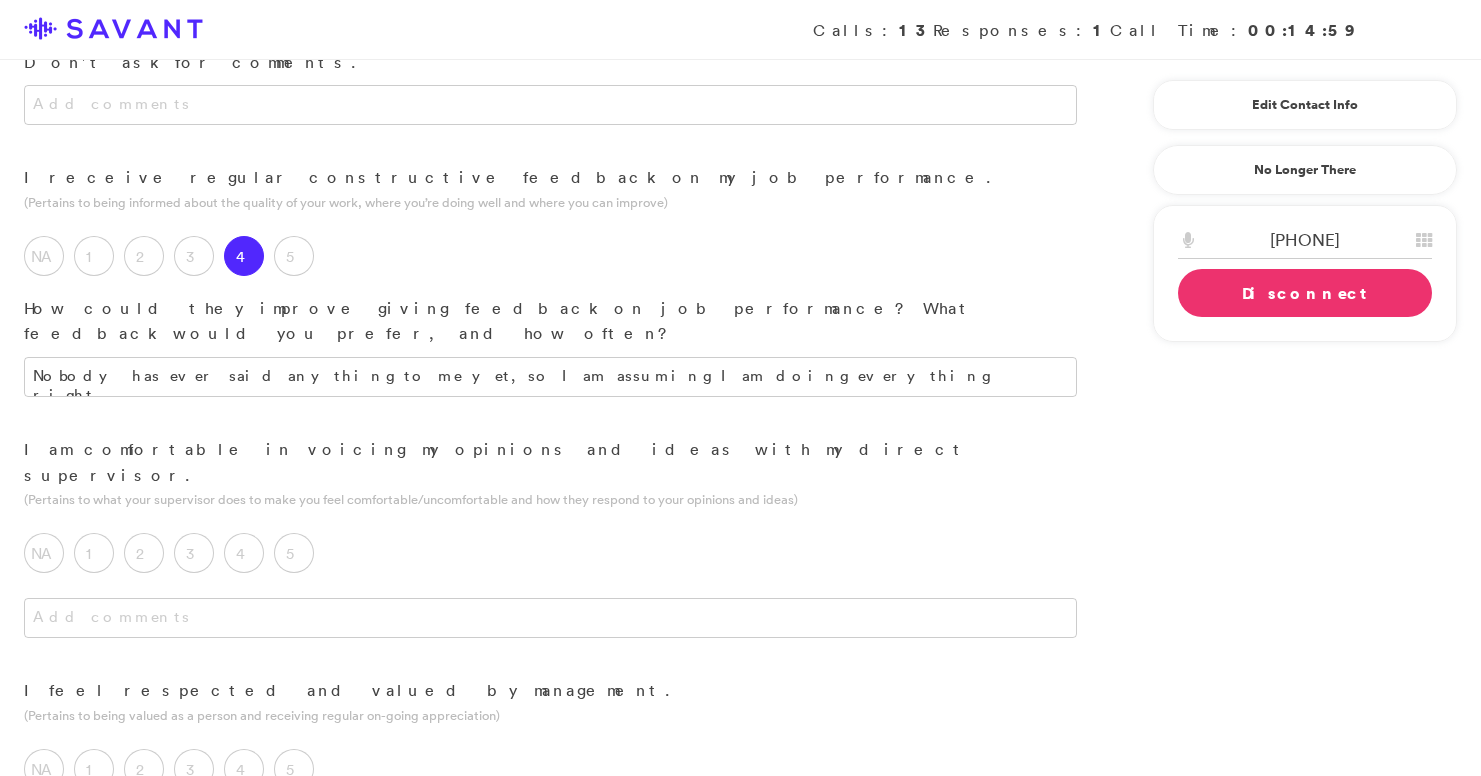 scroll, scrollTop: 975, scrollLeft: 0, axis: vertical 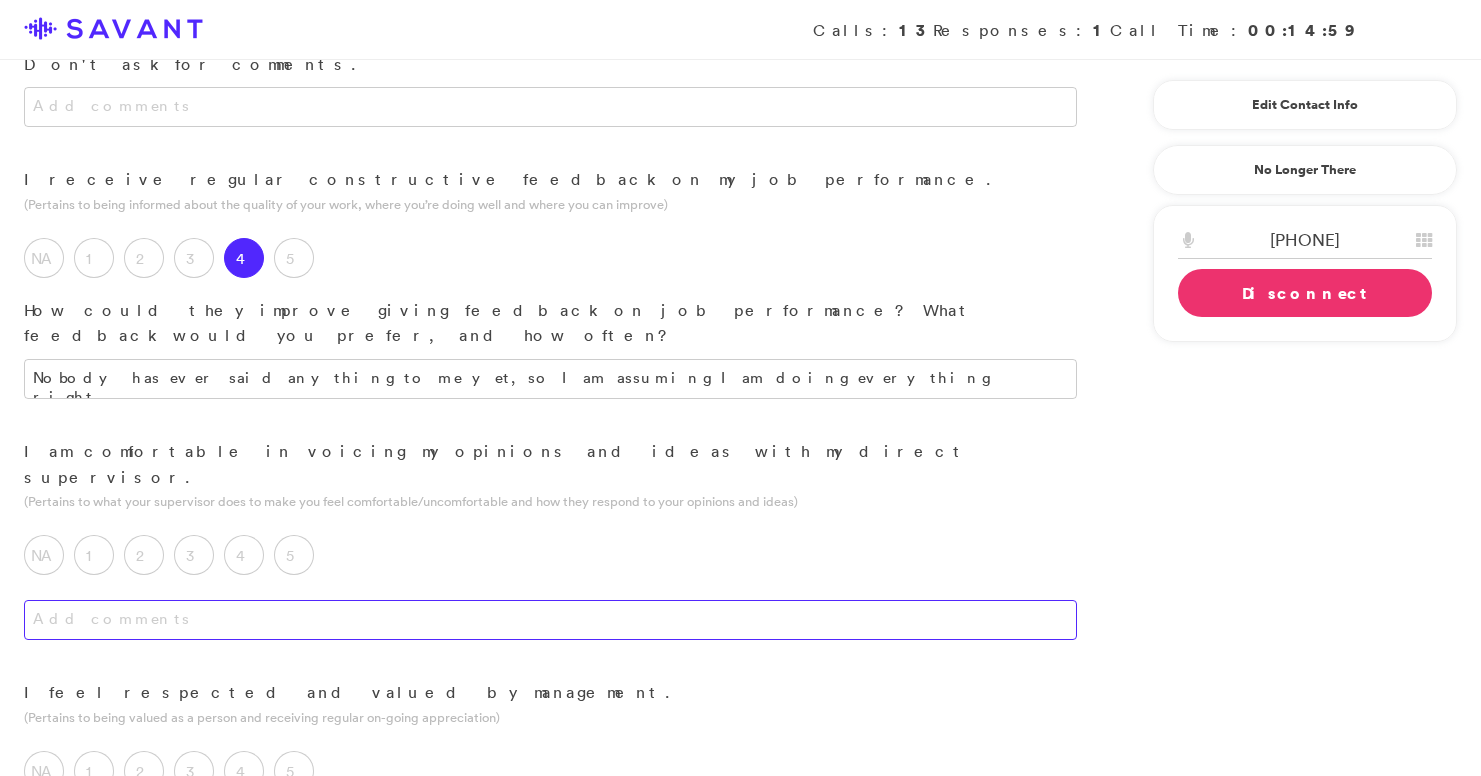 click at bounding box center [550, 620] 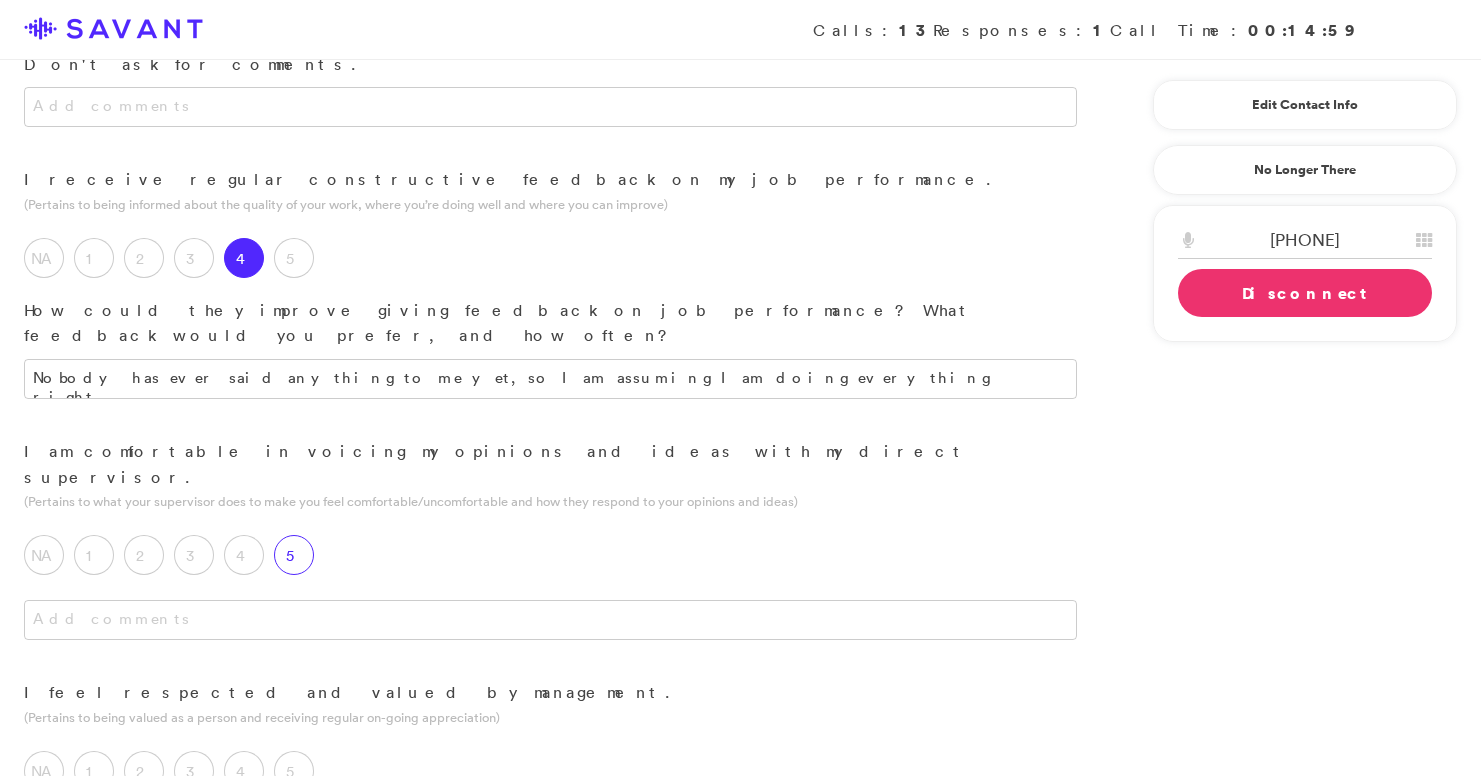 click on "5" at bounding box center (299, 560) 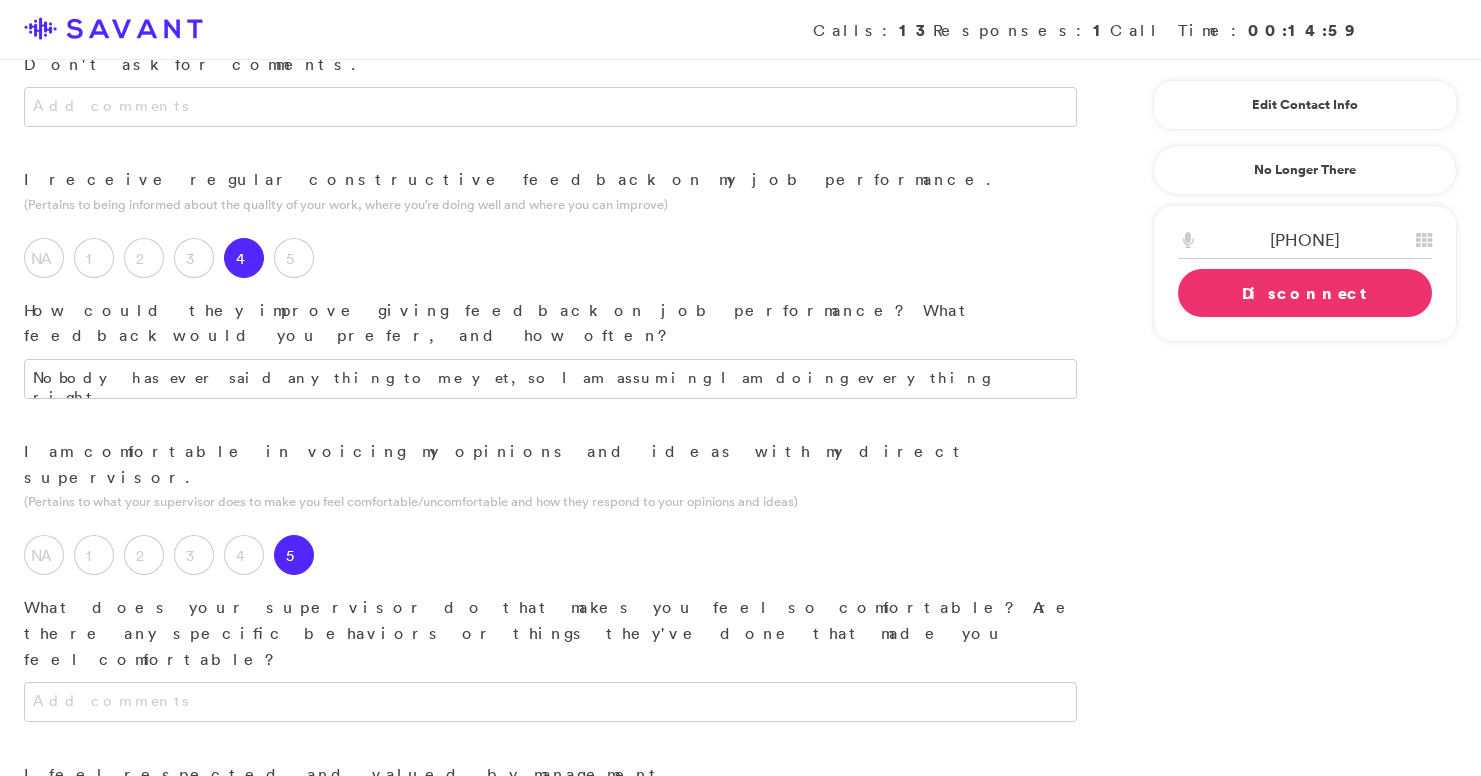 click at bounding box center (550, 722) 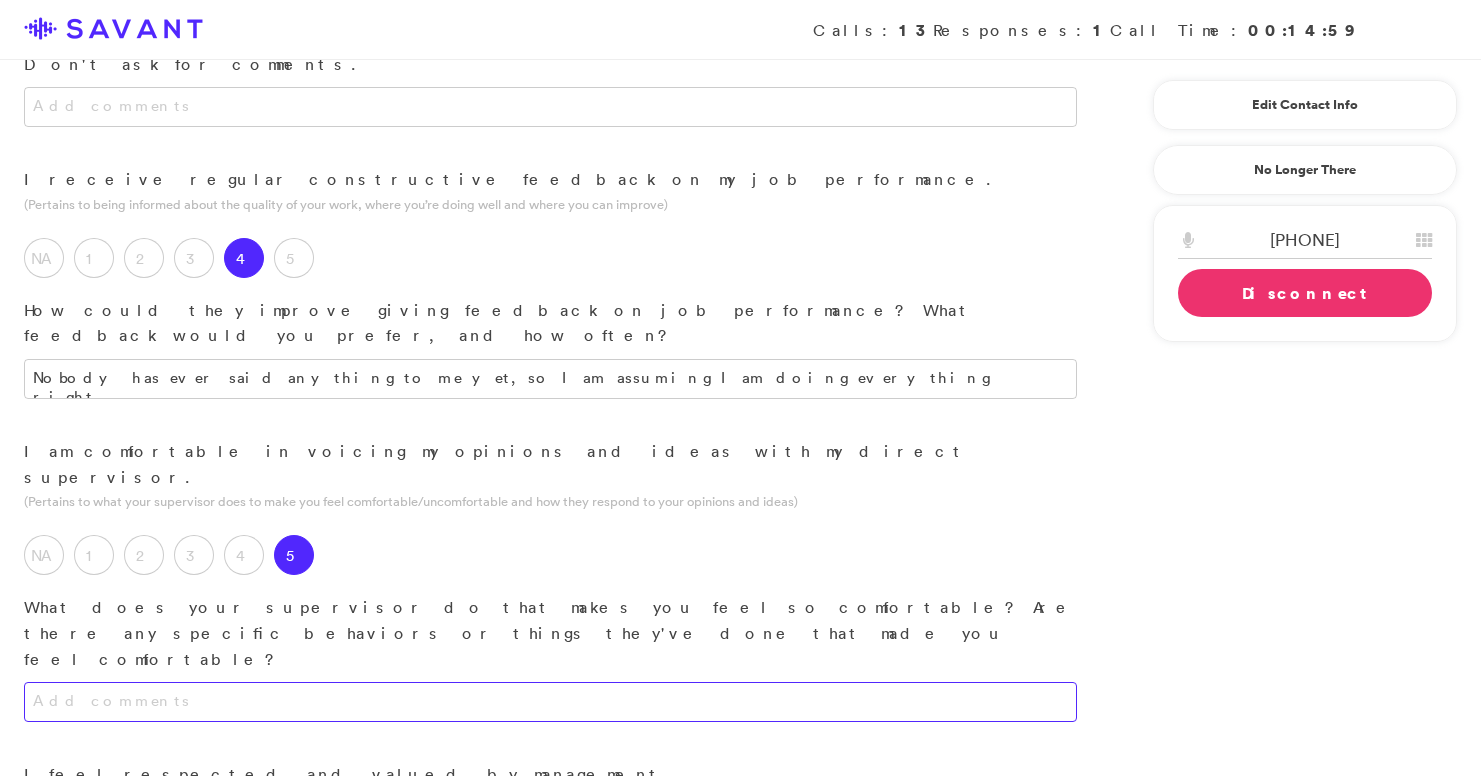 click at bounding box center [550, 702] 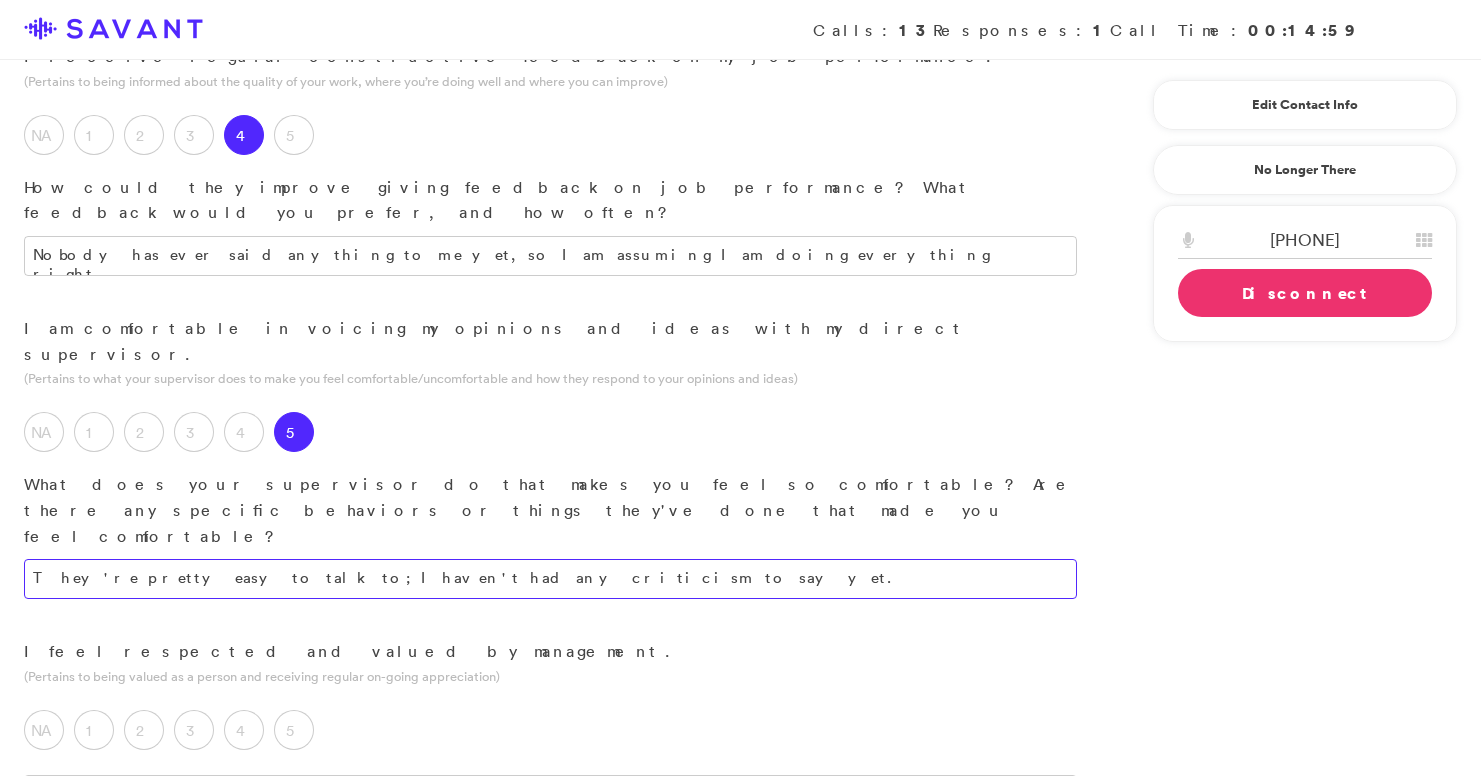 scroll, scrollTop: 1114, scrollLeft: 0, axis: vertical 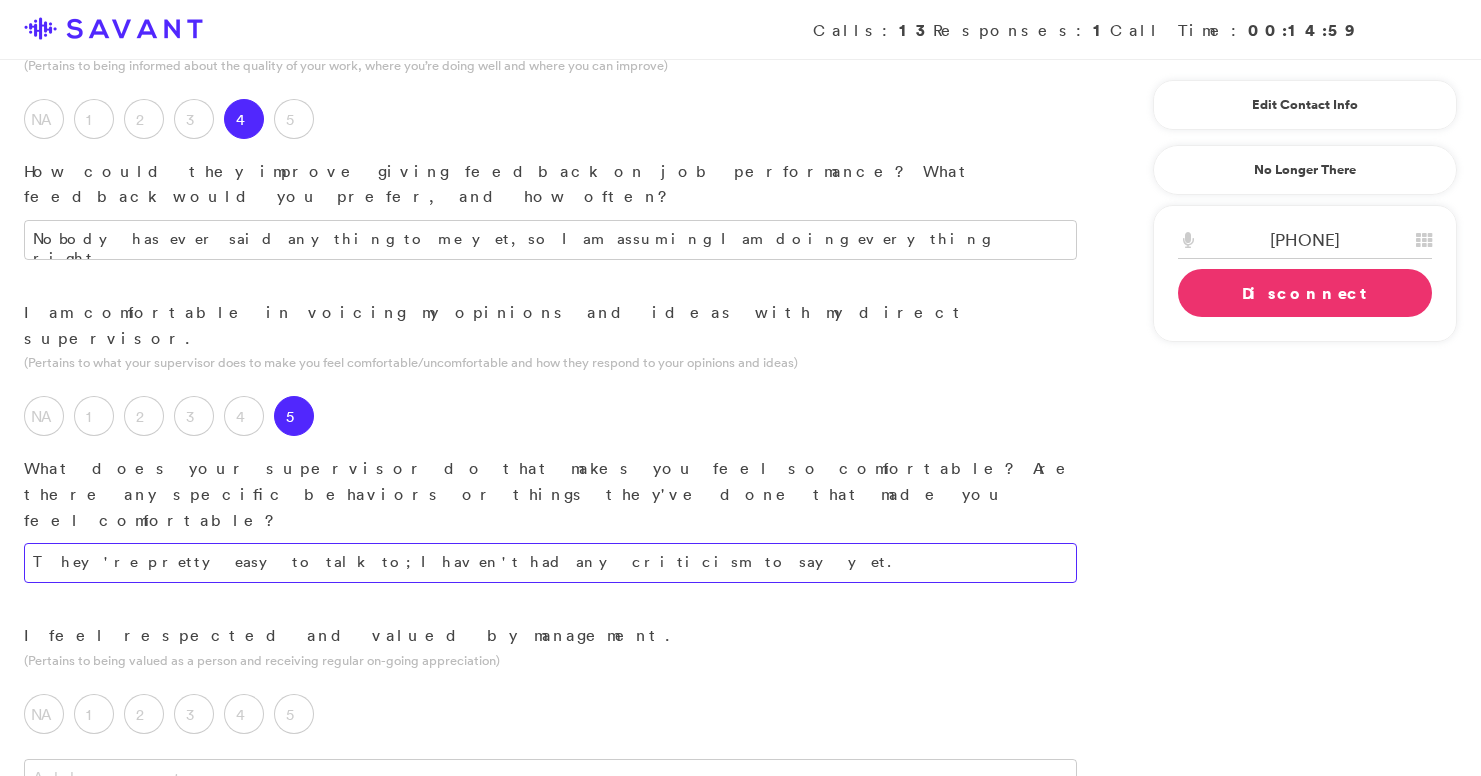 type on "They're pretty easy to talk to; I haven't had any criticism to say yet." 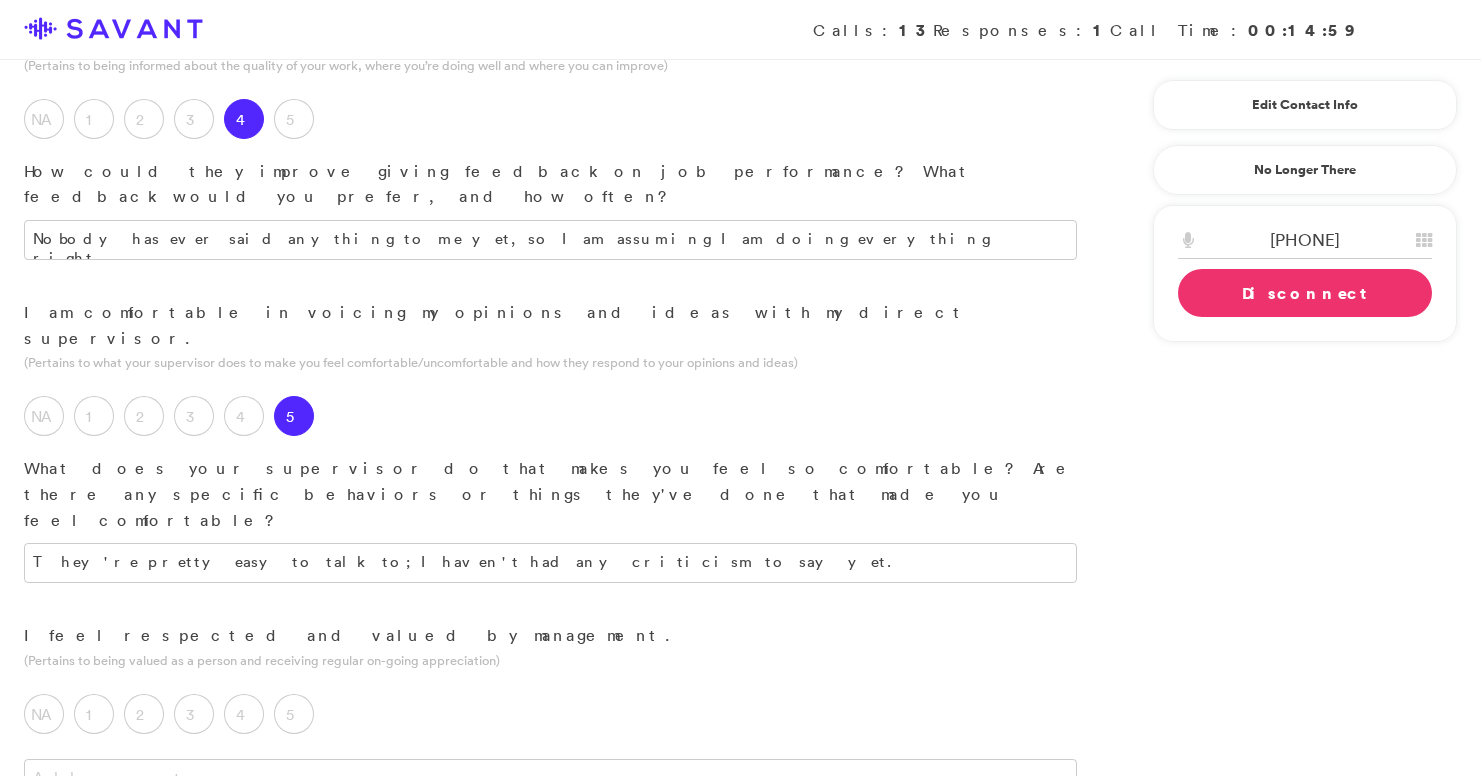 click at bounding box center [550, 799] 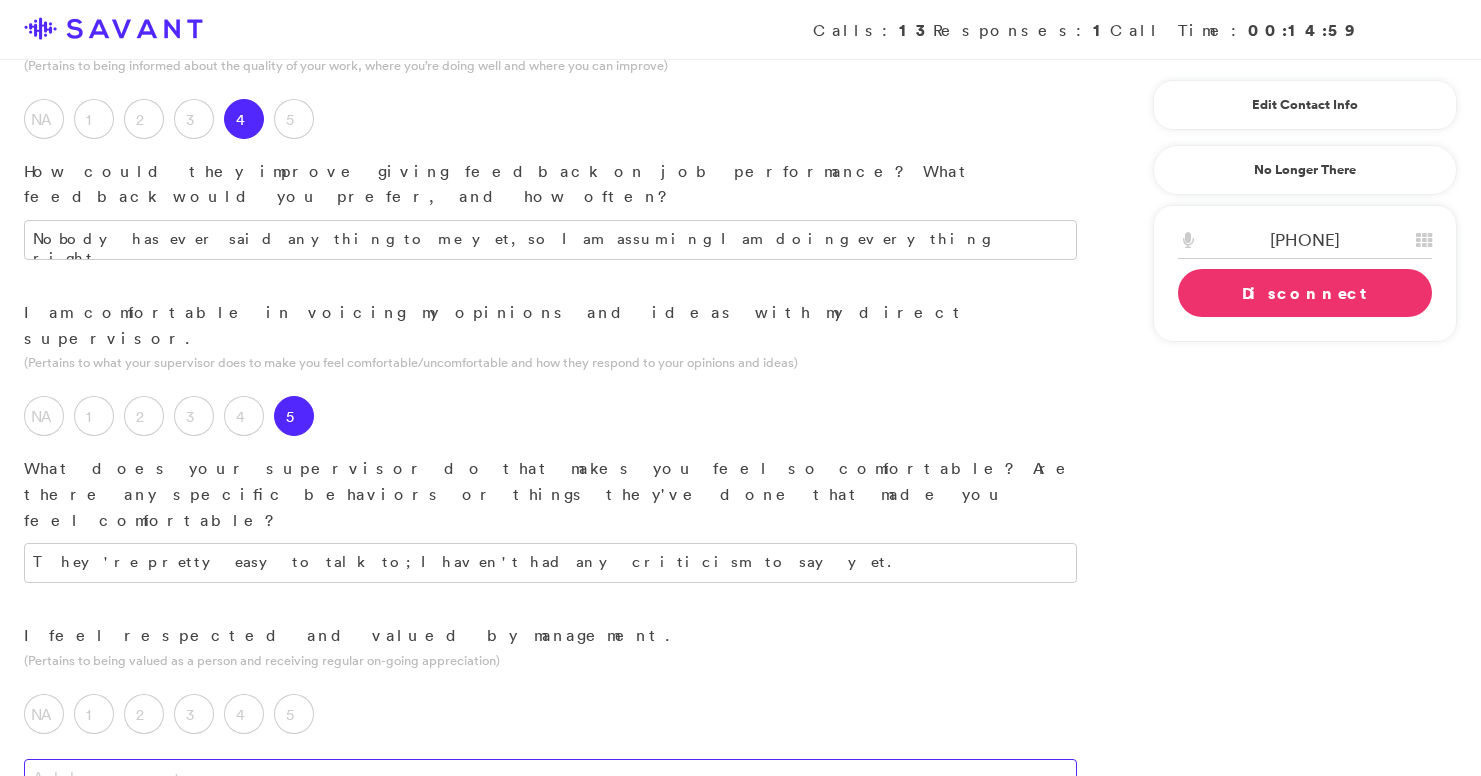 click at bounding box center [550, 779] 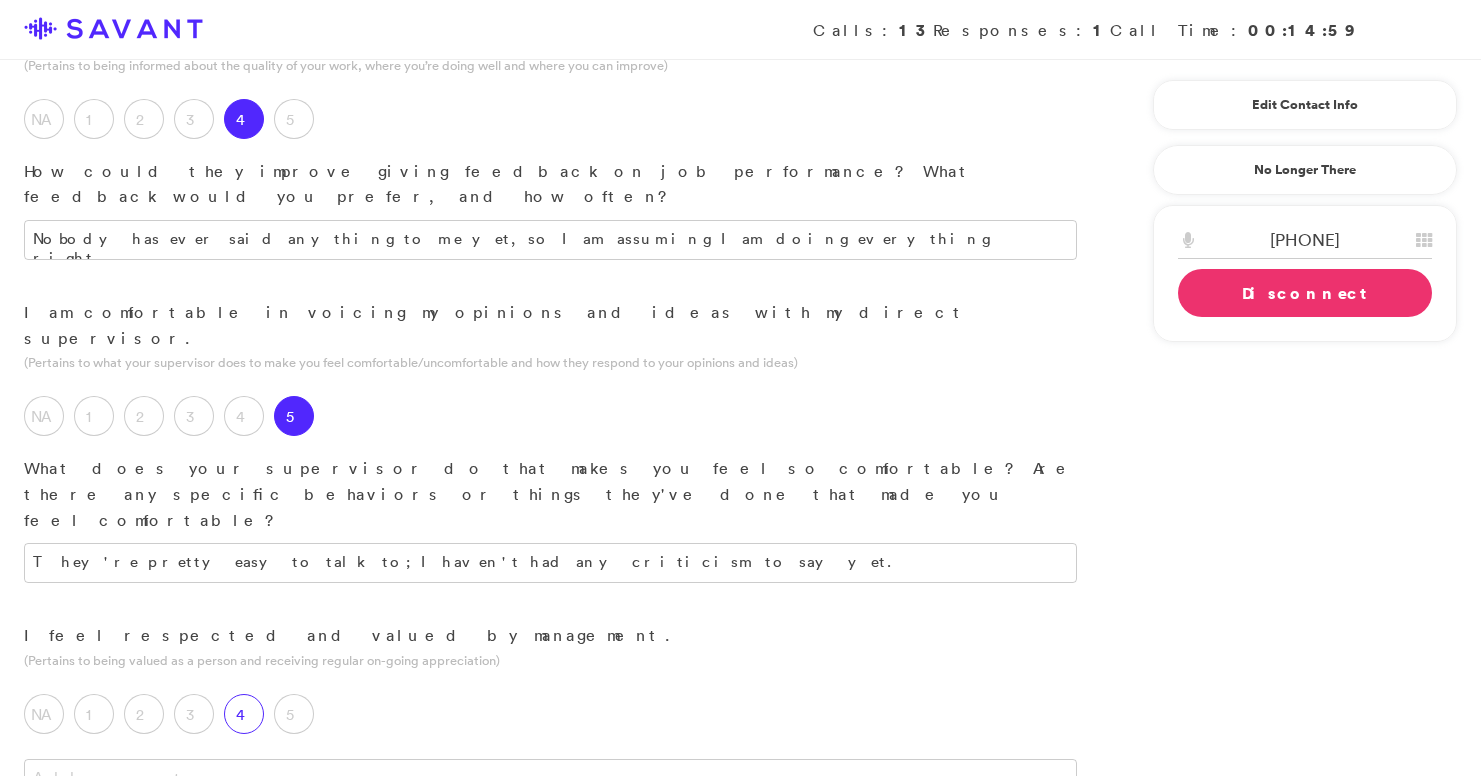 click on "4" at bounding box center [249, 719] 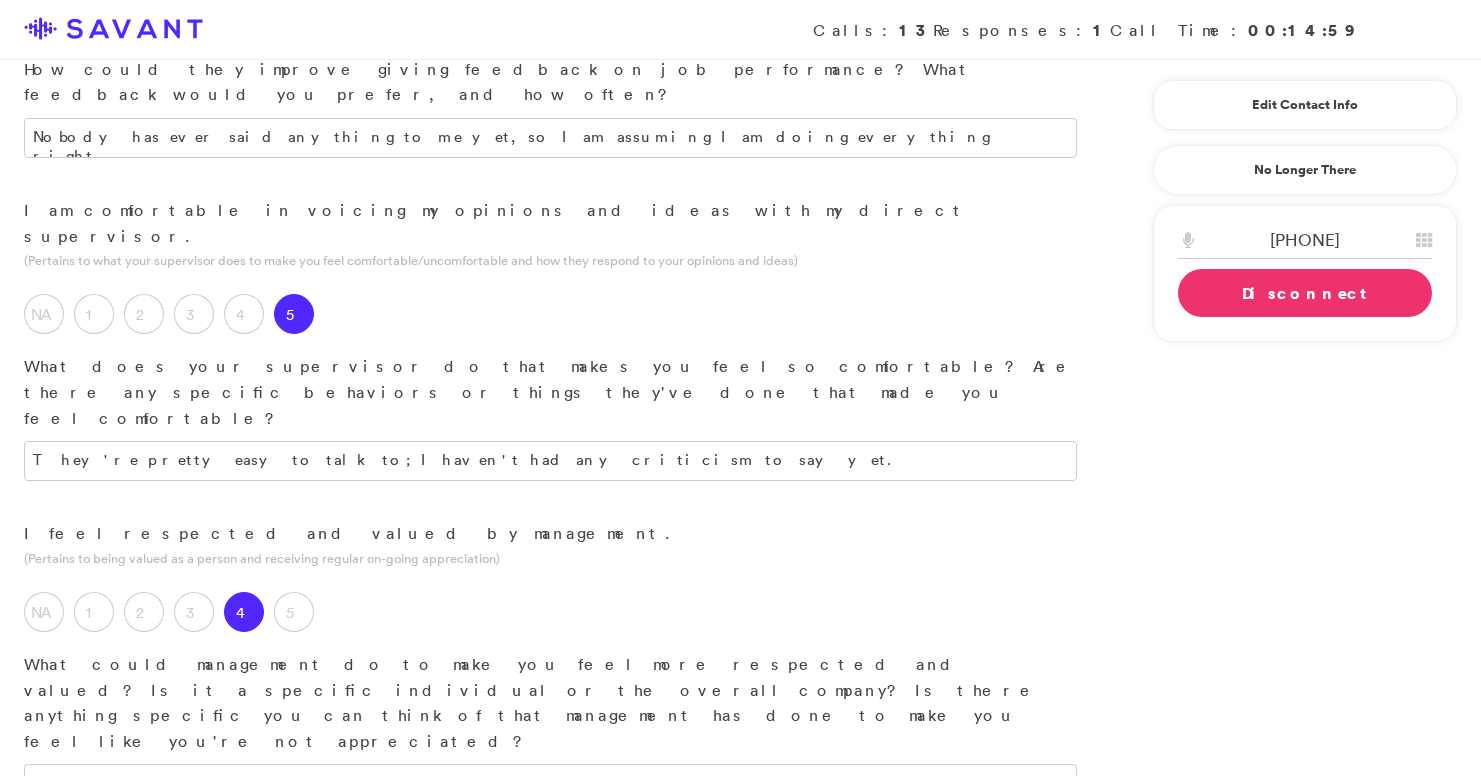 scroll, scrollTop: 1228, scrollLeft: 0, axis: vertical 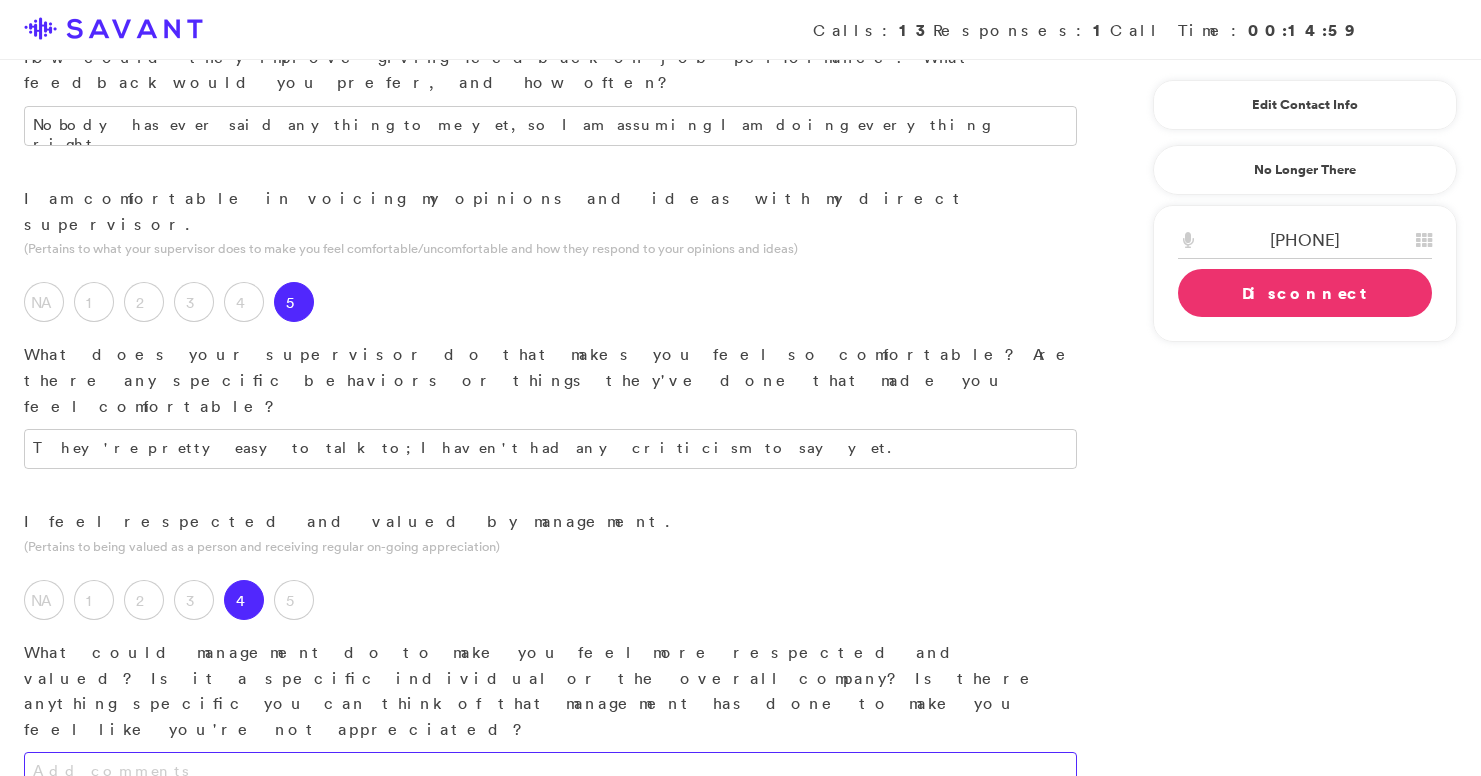 click at bounding box center [550, 772] 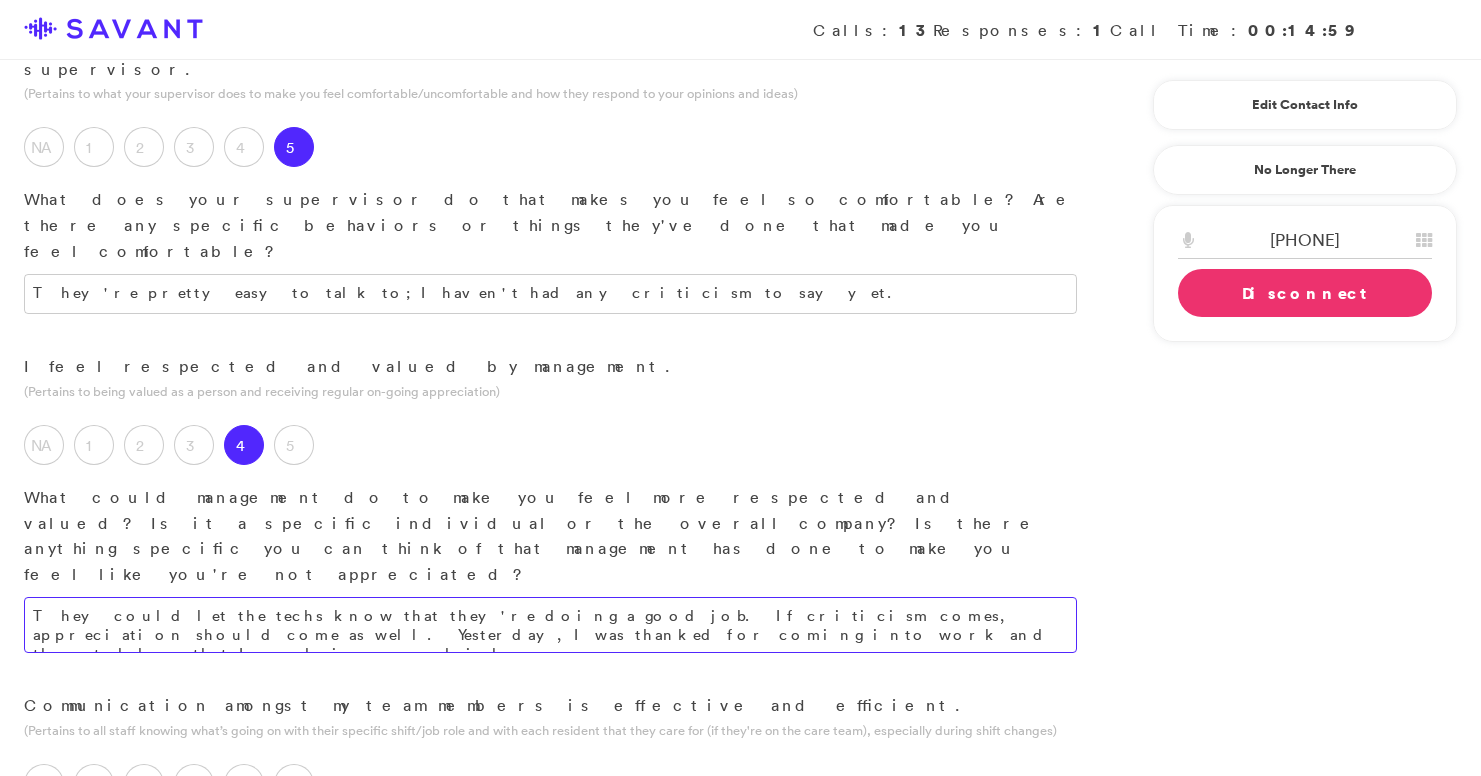 scroll, scrollTop: 1405, scrollLeft: 0, axis: vertical 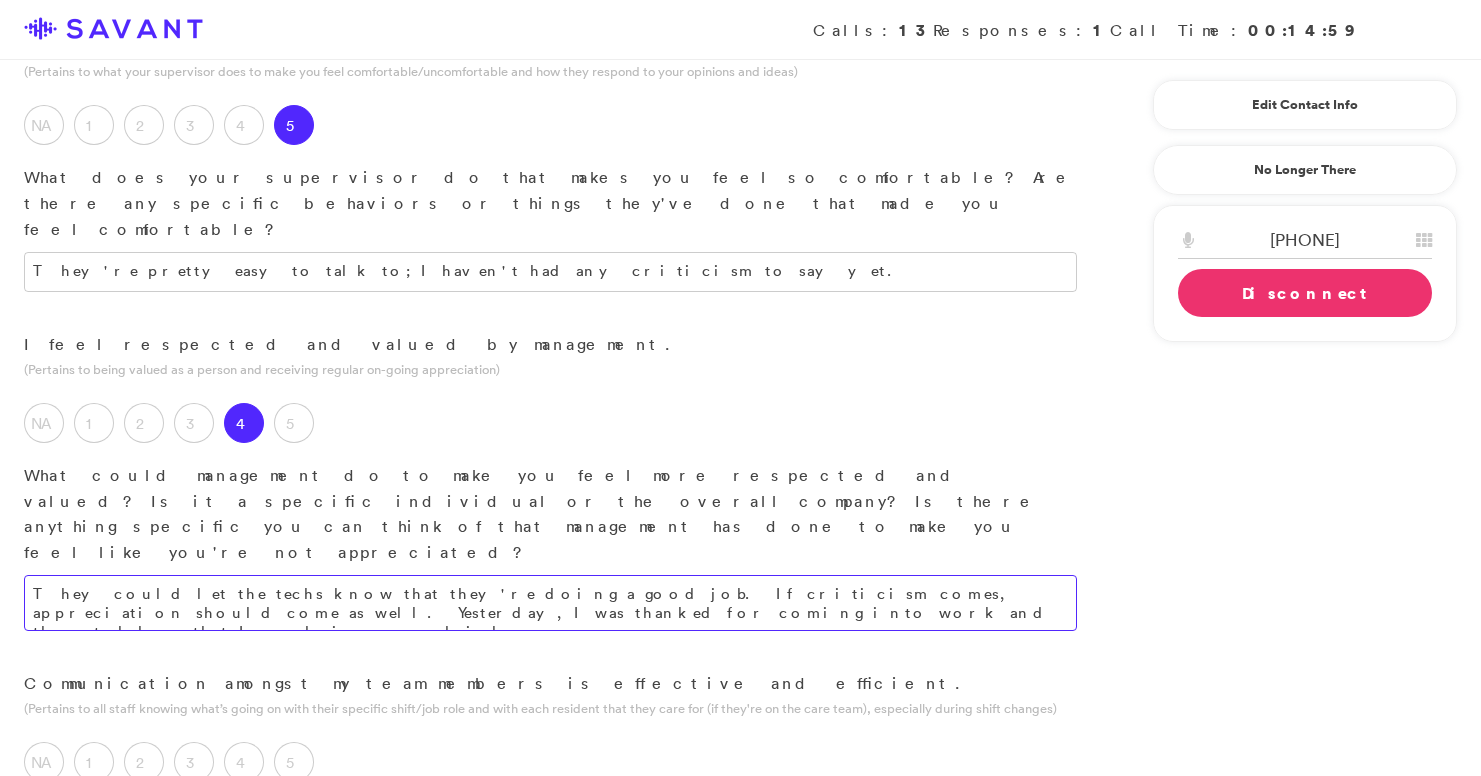 type on "They could let the techs know that they're doing a good job. If criticism comes, appreciation should come as well. Yesterday, I was thanked for coming into work and they told me that I was doing a good job." 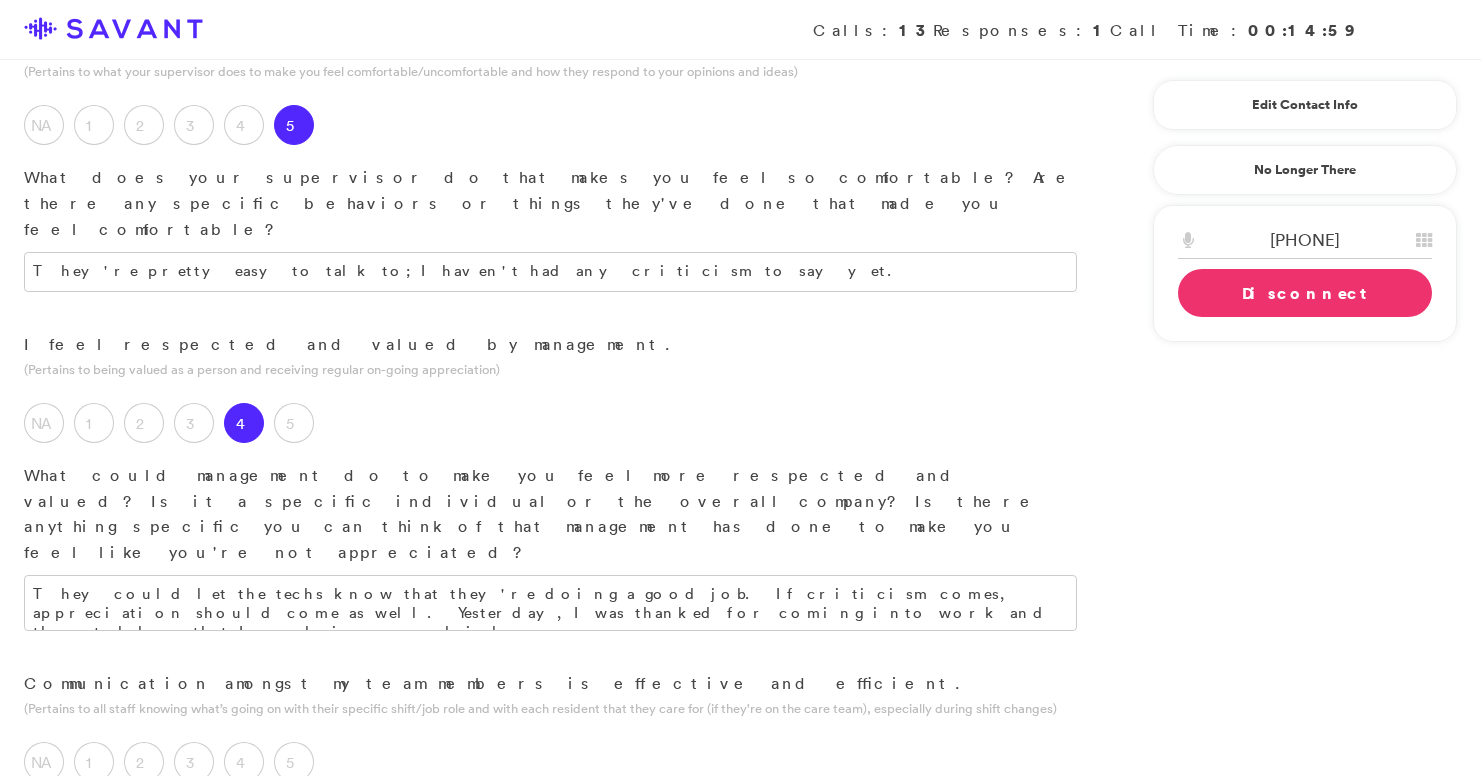 click at bounding box center [550, 847] 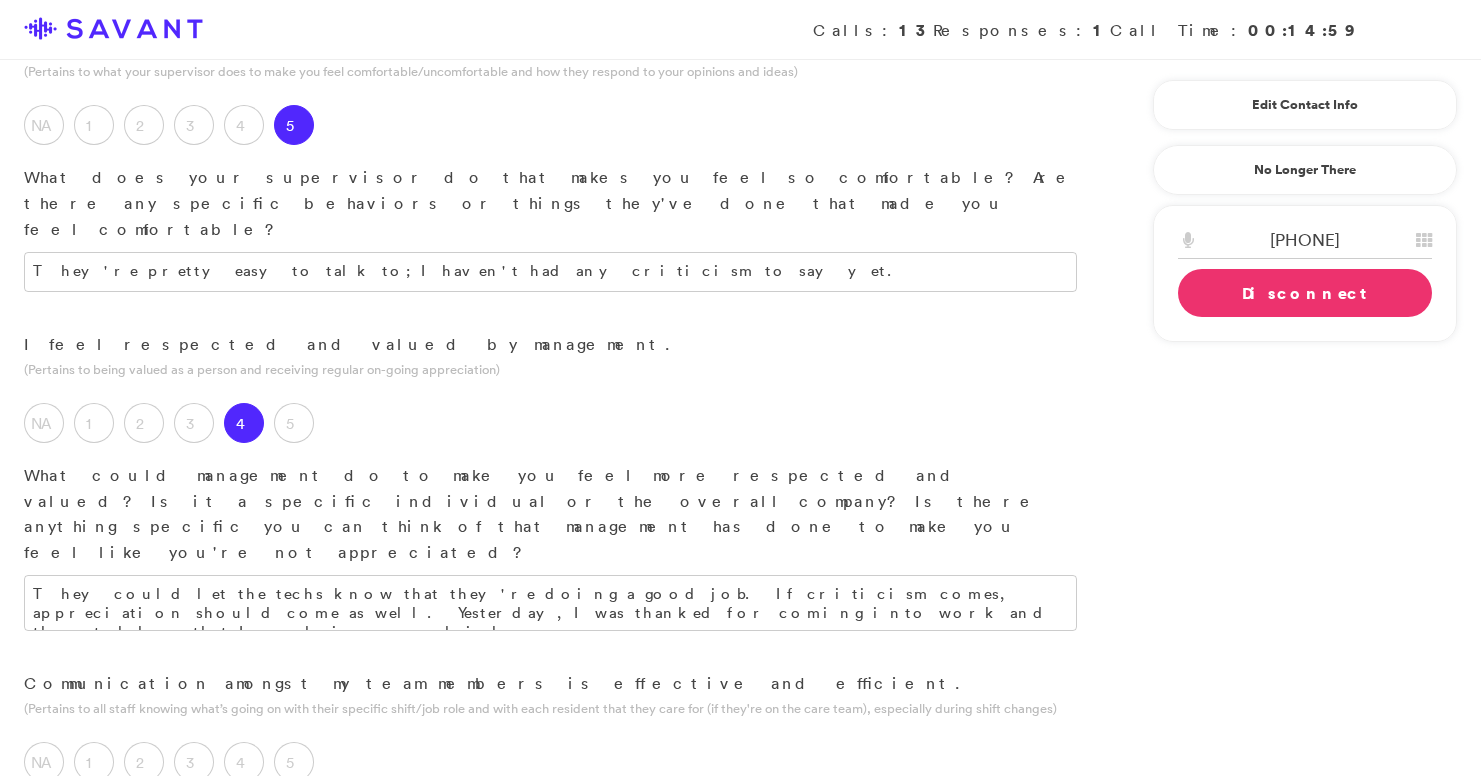 click at bounding box center [550, 827] 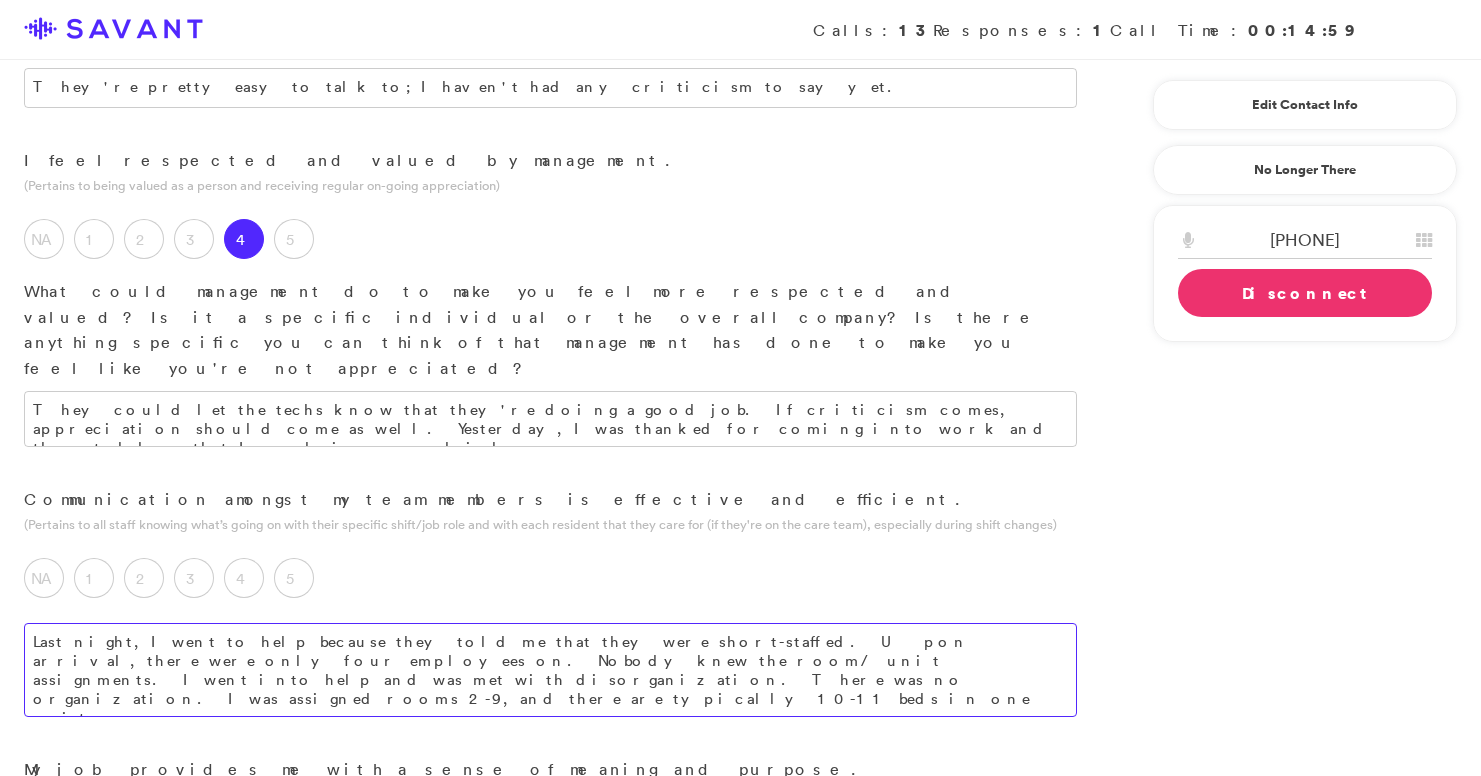 scroll, scrollTop: 1746, scrollLeft: 0, axis: vertical 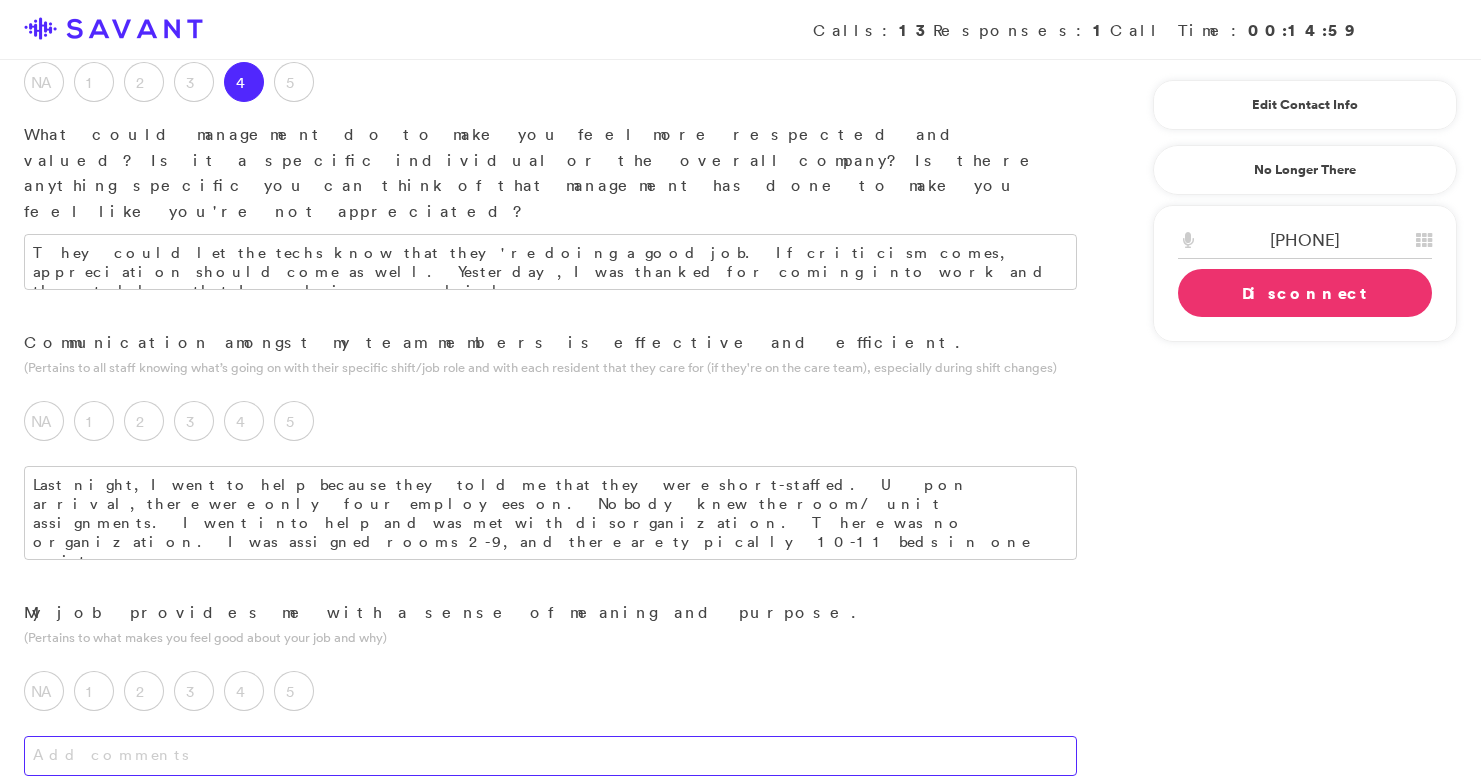 click at bounding box center (550, 756) 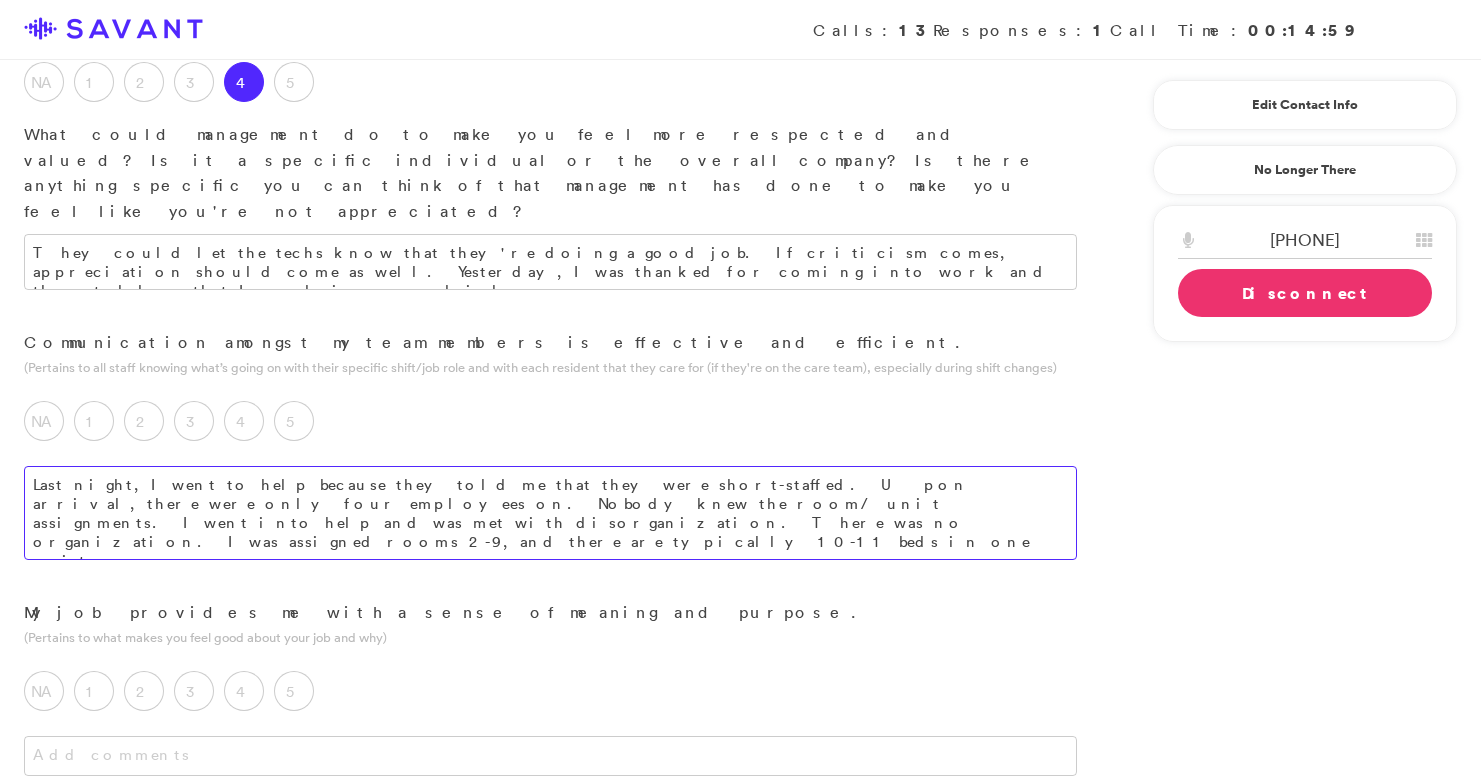 click on "Last night, I went to help because they told me that they were short-staffed. Upon arrival, there were only four employees on. Nobody knew the room/ unit assignments. I went into help and was met with disorganization. There was no organization. I was assigned rooms 2-9, and there are typically 10-11 beds in one unit.
The times I have come in, it's very organized. Last night was very unorganized." at bounding box center [550, 513] 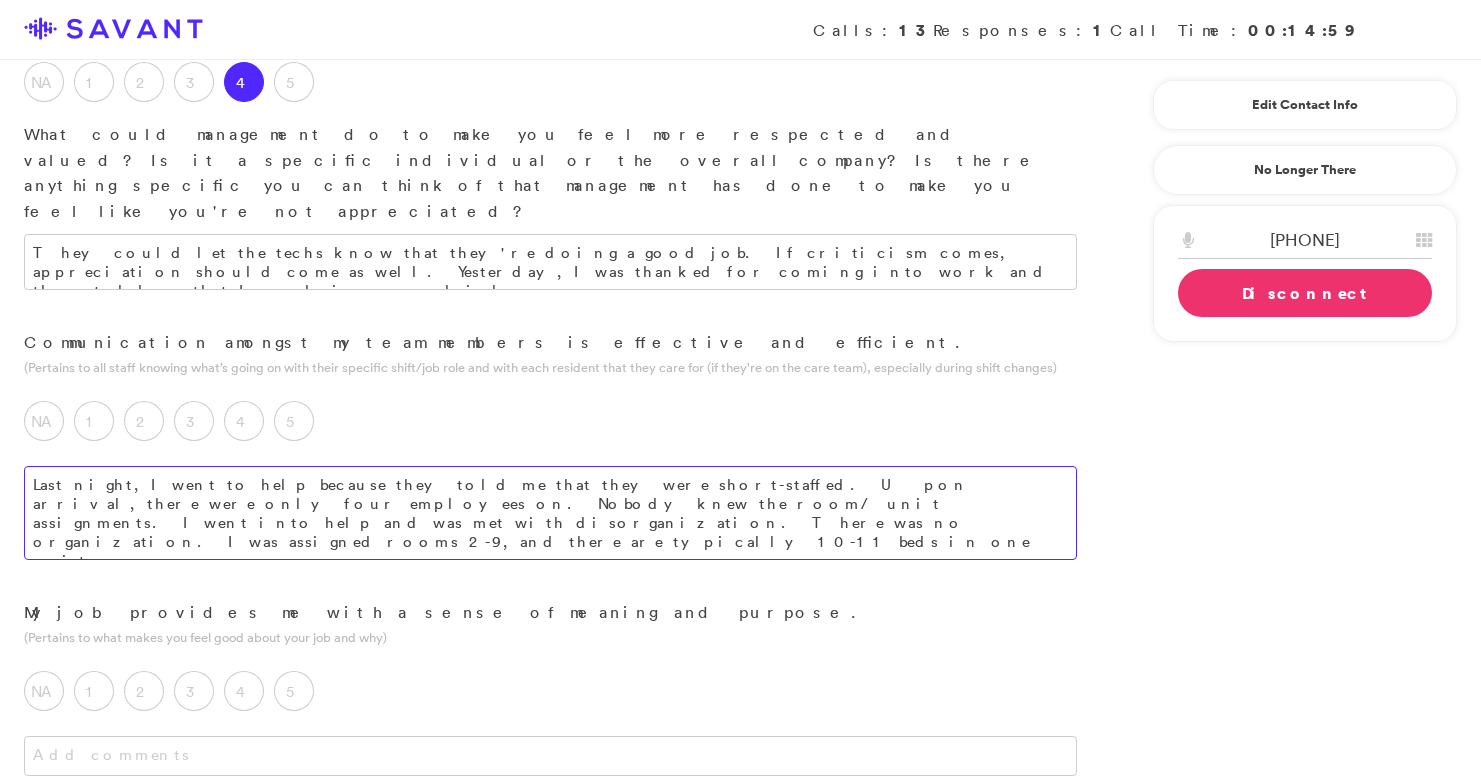 click on "Last night, I went to help because they told me that they were short-staffed. Upon arrival, there were only four employees on. Nobody knew the room/ unit assignments. I went into help and was met with disorganization. There was no organization. I was assigned rooms 2-9, and there are typically 10-11 beds in one unit.
The times I have come in, it's very organized. Last night was very unorganized." at bounding box center [550, 513] 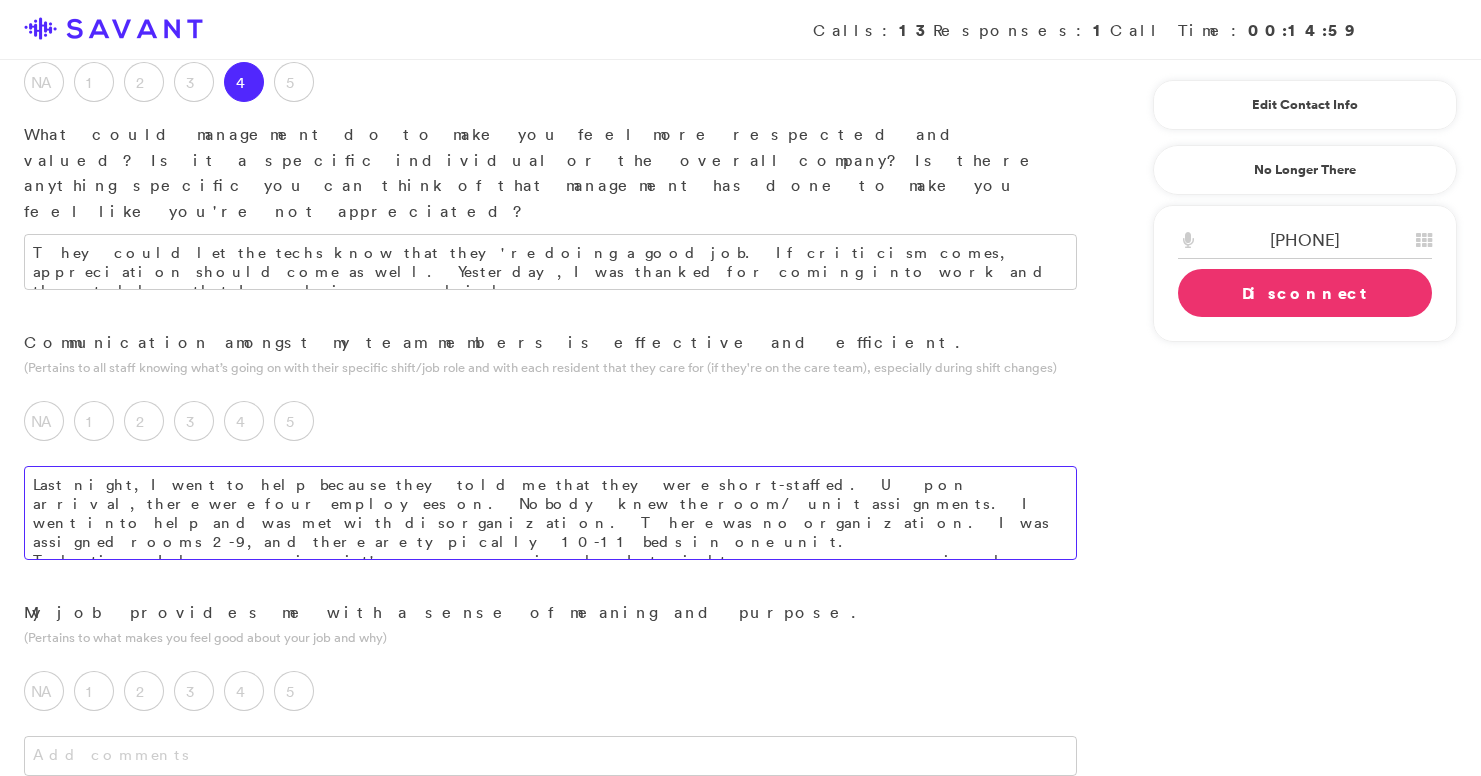 click on "Last night, I went to help because they told me that they were short-staffed. Upon arrival, there were four employees on. Nobody knew the room/ unit assignments. I went into help and was met with disorganization. There was no organization. I was assigned rooms 2-9, and there are typically 10-11 beds in one unit.
The times I have come in, it's very organized. Last night was very unorganized." at bounding box center (550, 513) 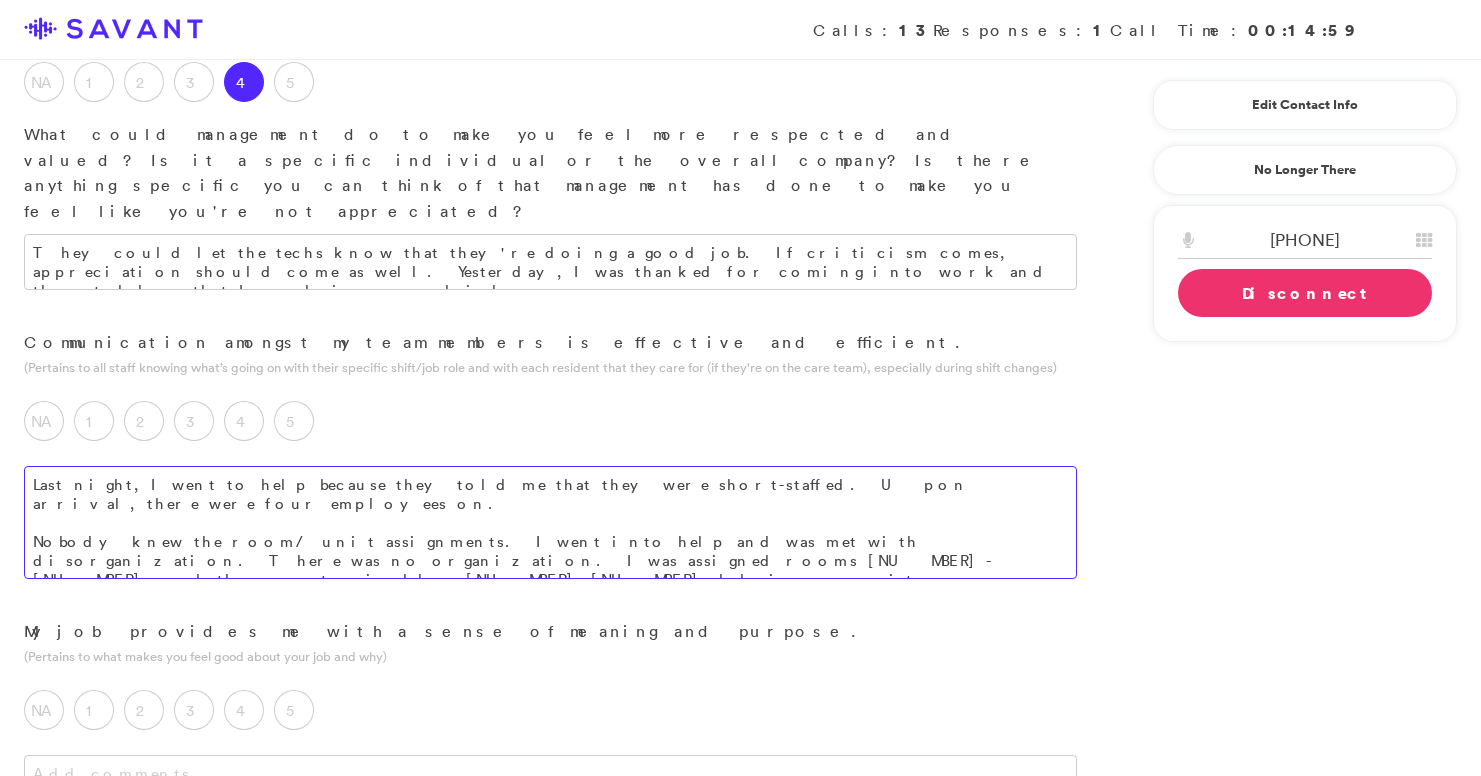 click on "Last night, I went to help because they told me that they were short-staffed. Upon arrival, there were four employees on.
Nobody knew the room/ unit assignments. I went into help and was met with disorganization. There was no organization. I was assigned rooms [NUMBER]-[NUMBER], and there are typically [NUMBER]-[NUMBER] beds in one unit.
The times I have come in, it's very organized. Last night was very unorganized." at bounding box center (550, 522) 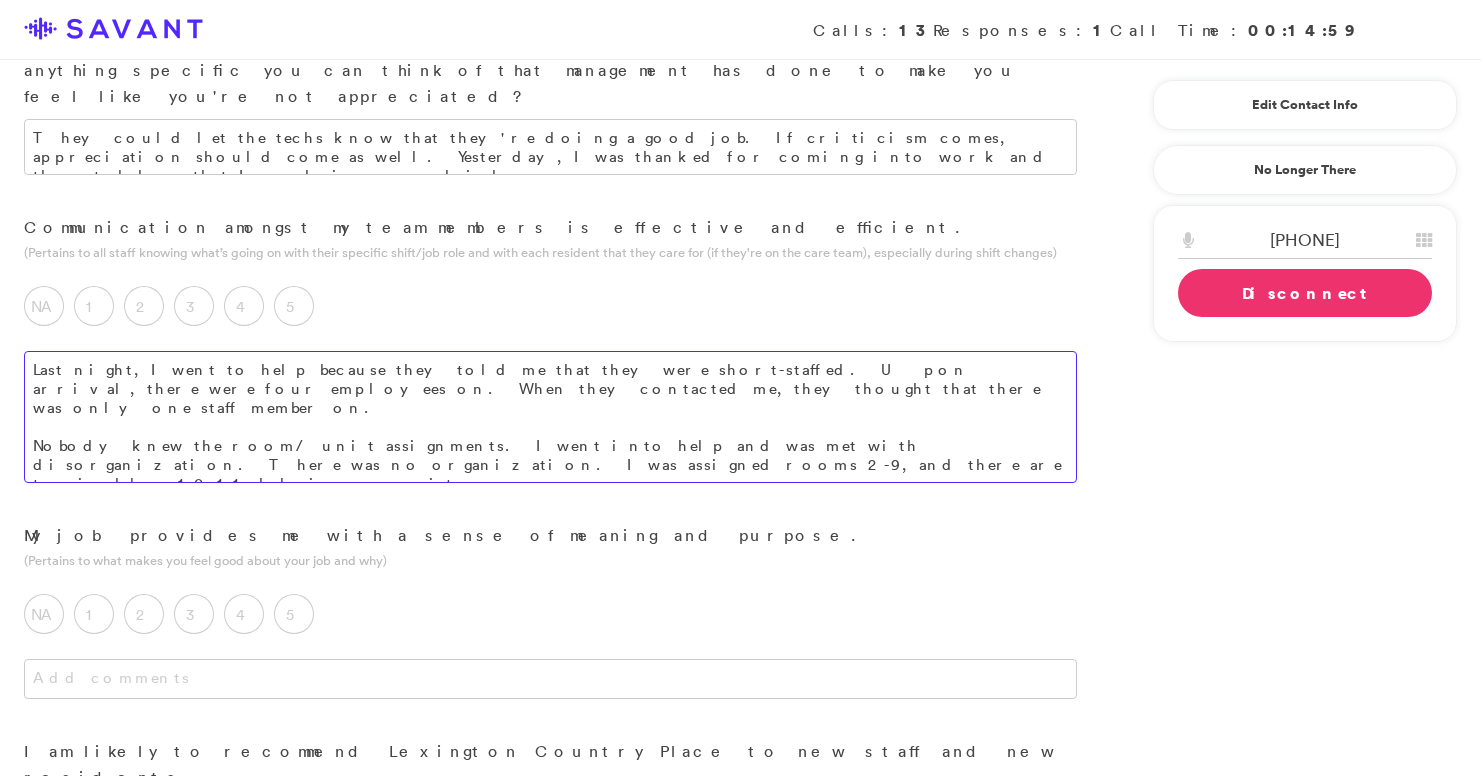 scroll, scrollTop: 1810, scrollLeft: 0, axis: vertical 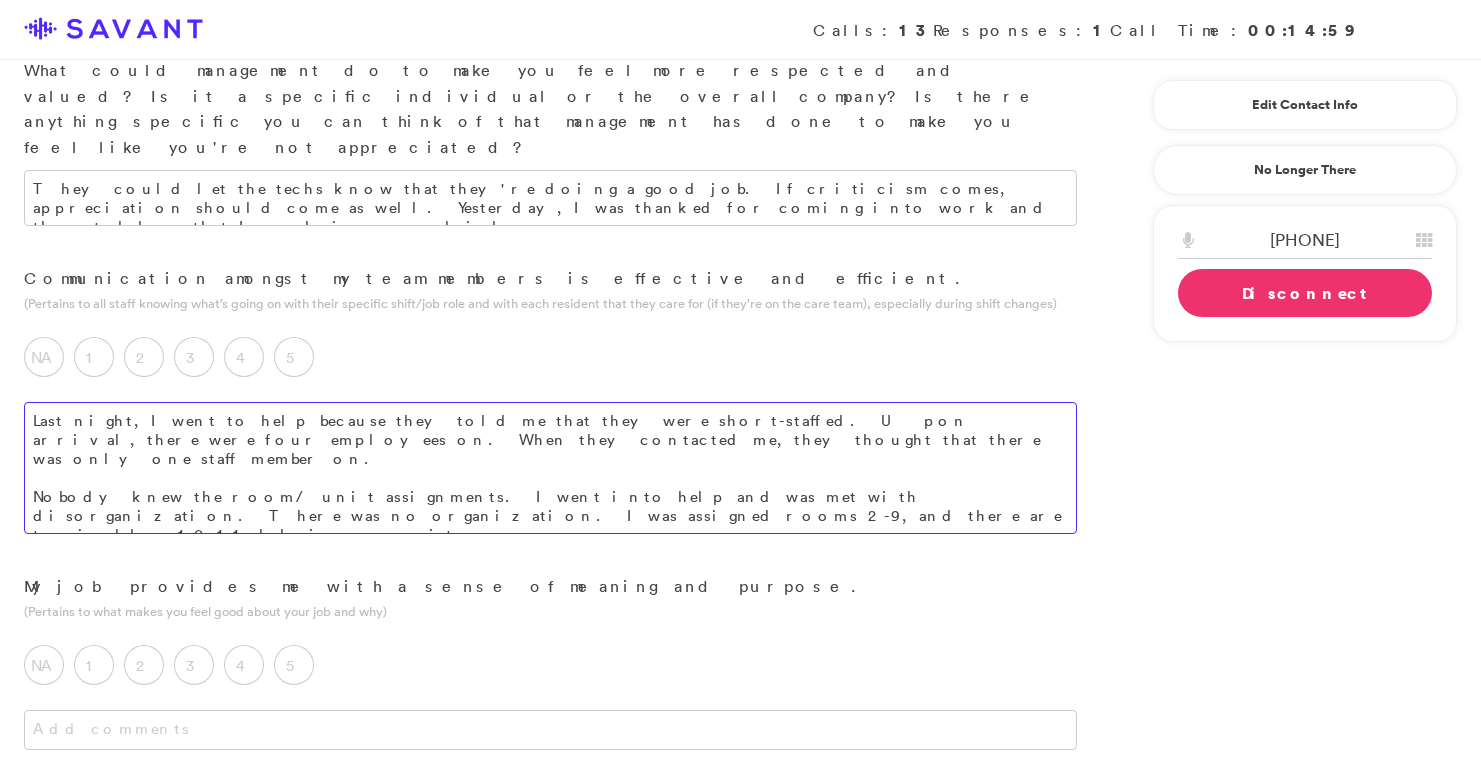 click on "Last night, I went to help because they told me that they were short-staffed. Upon arrival, there were four employees on. When they contacted me, they thought that there was only one staff member on.
Nobody knew the room/ unit assignments. I went into help and was met with disorganization. There was no organization. I was assigned rooms 2-9, and there are typically 10-11 beds in one unit.
The times I have come in, it's very organized. Last night was very unorganized." at bounding box center (550, 468) 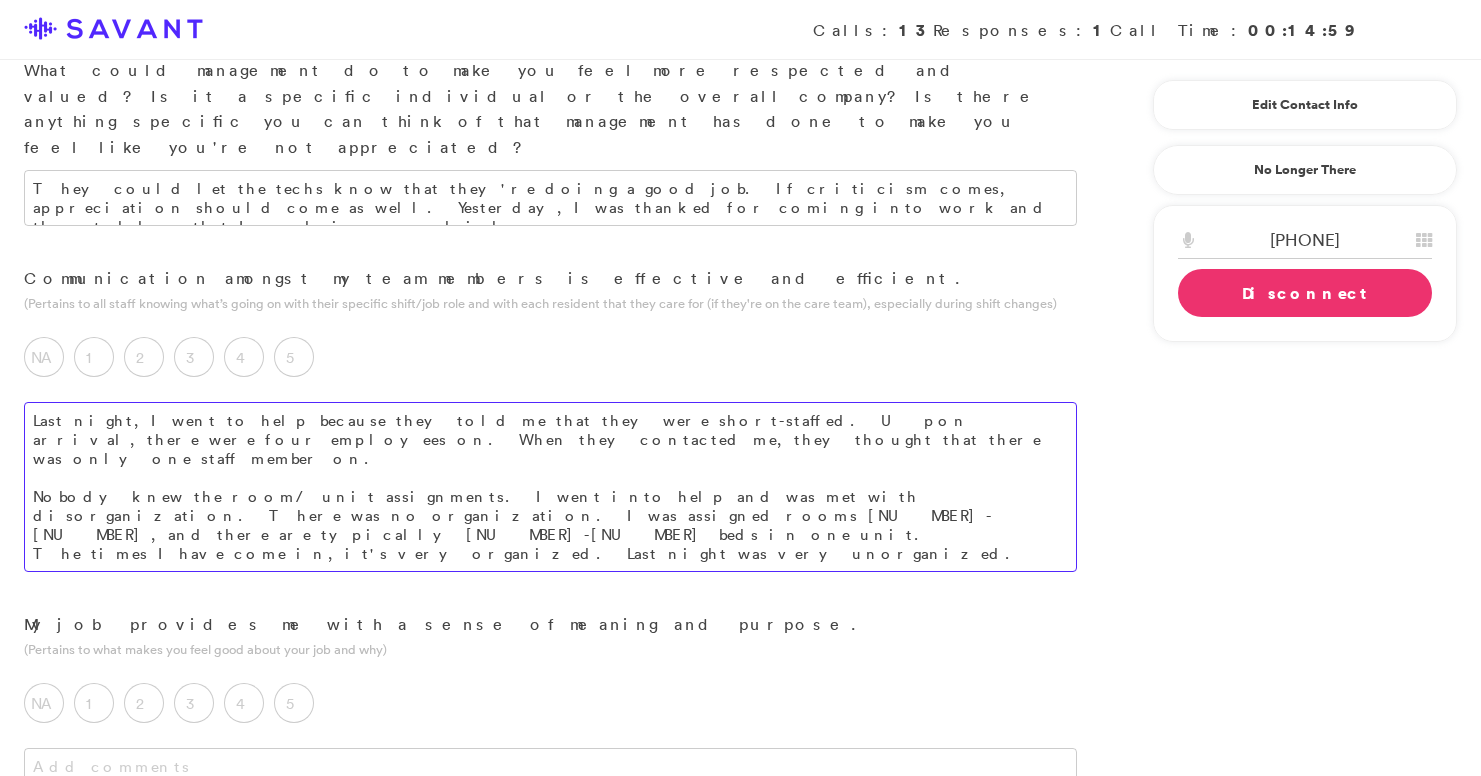 drag, startPoint x: 637, startPoint y: 246, endPoint x: 176, endPoint y: 216, distance: 461.9751 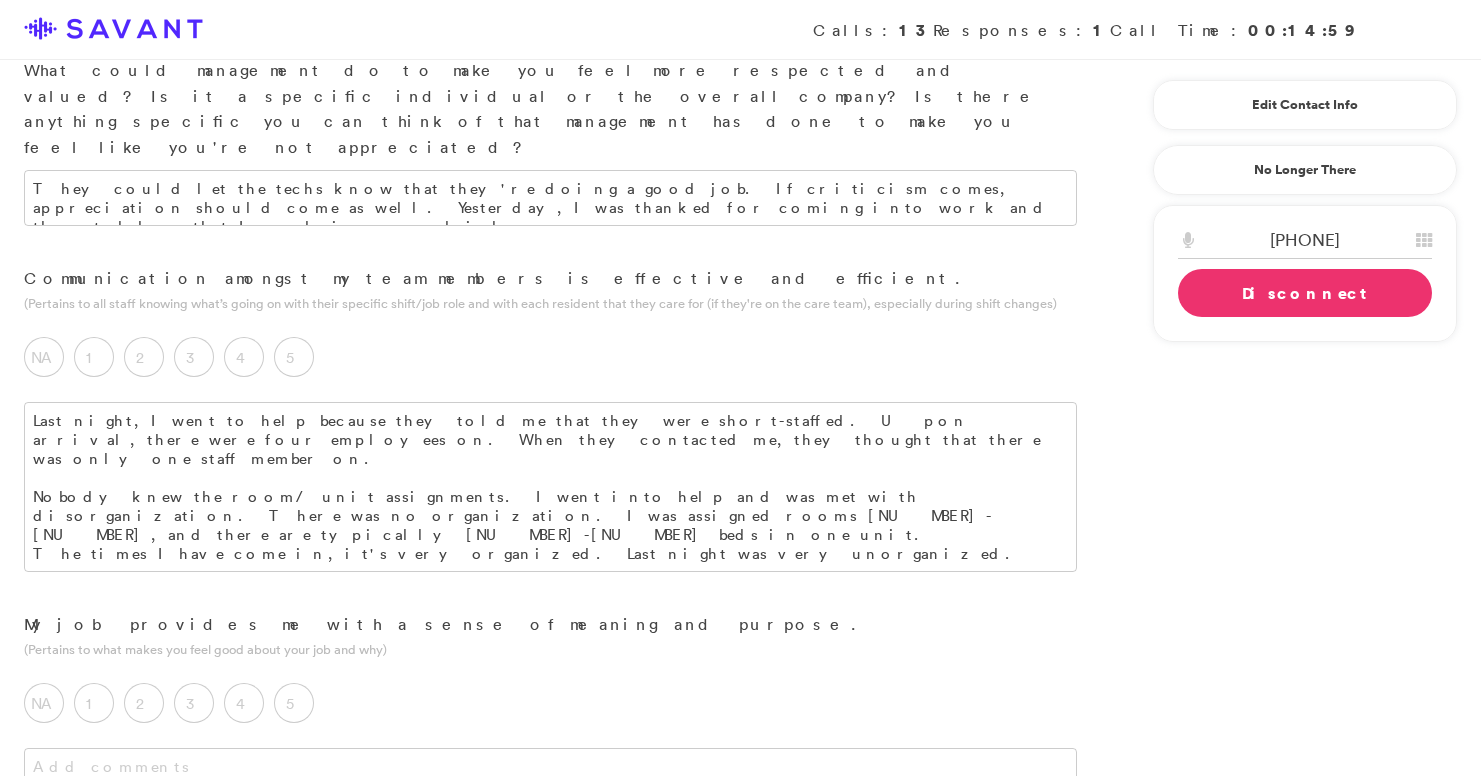 click on "Last night, I went to help because they told me that they were short-staffed. Upon arrival, there were four employees on. When they contacted me, they thought that there was only one staff member on.
Nobody knew the room/ unit assignments. I went into help and was met with disorganization. There was no organization. I was assigned rooms [NUMBER]-[NUMBER], and there are typically [NUMBER]-[NUMBER] beds in one unit.
The times I have come in, it's very organized. Last night was very unorganized.
The person directing me, a CNA, had a thick accent and a language barrier, which was" at bounding box center [550, 507] 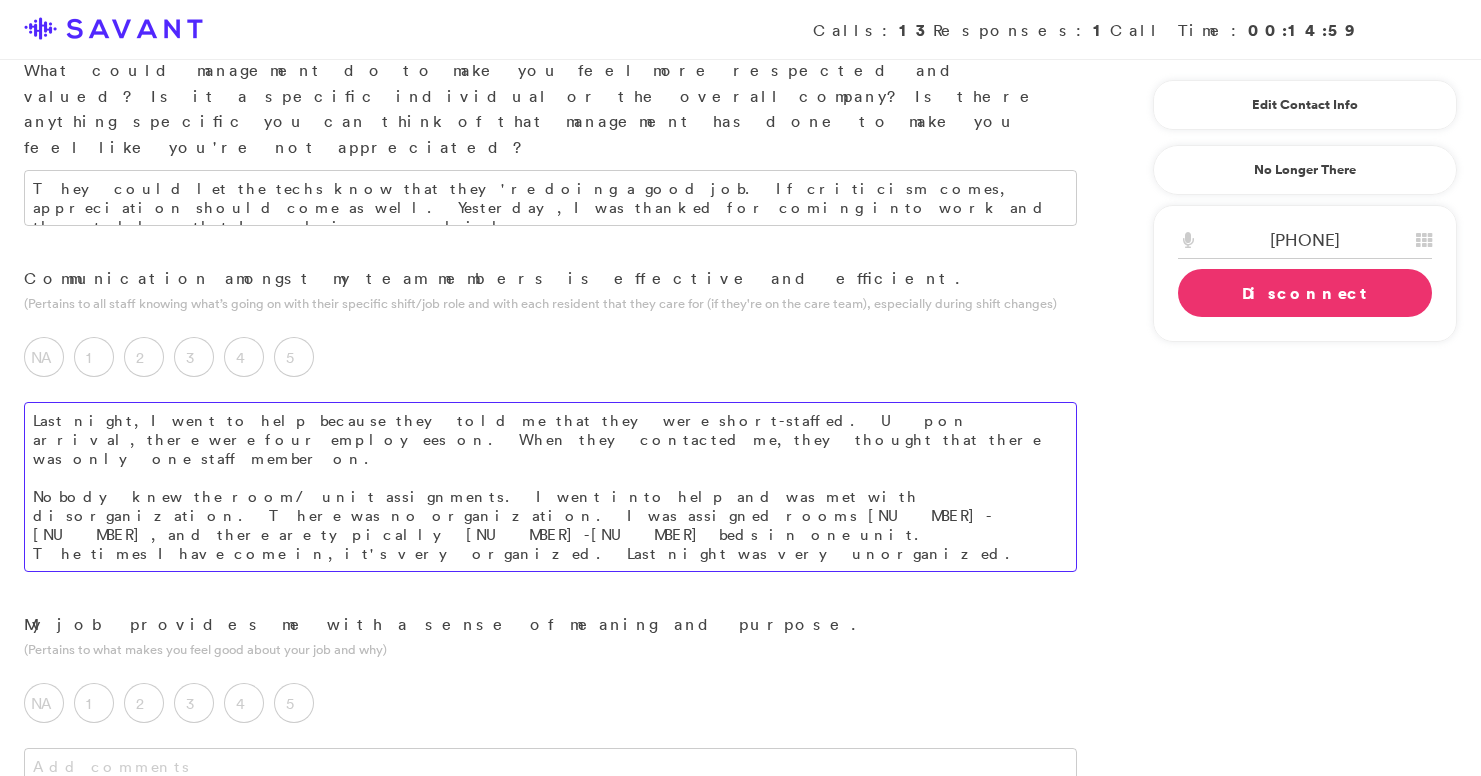 drag, startPoint x: 655, startPoint y: 258, endPoint x: 46, endPoint y: 247, distance: 609.09937 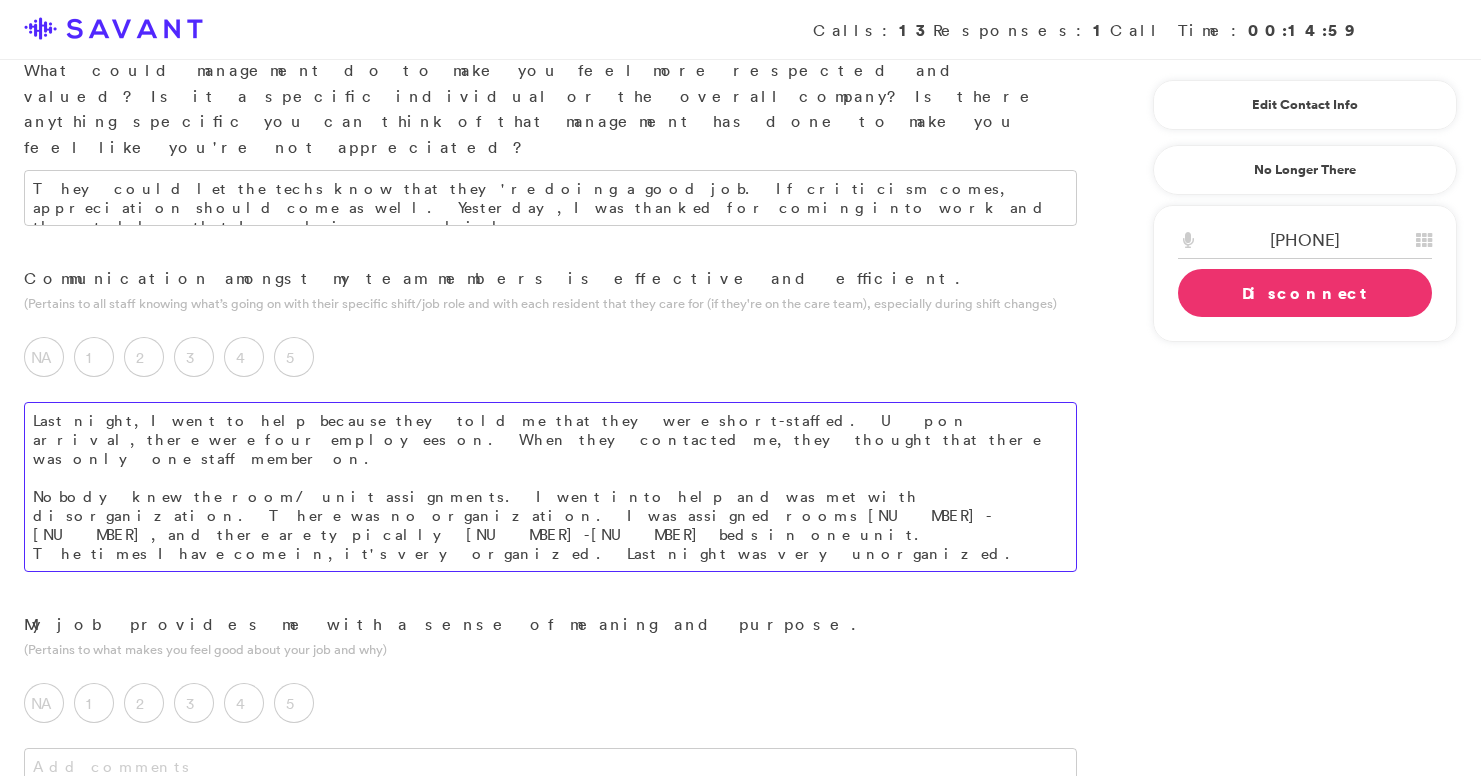 click on "Last night, I went to help because they told me that they were short-staffed. Upon arrival, there were four employees on. When they contacted me, they thought that there was only one staff member on.
Nobody knew the room/ unit assignments. I went into help and was met with disorganization. There was no organization. I was assigned rooms [NUMBER]-[NUMBER], and there are typically [NUMBER]-[NUMBER] beds in one unit.
The times I have come in, it's very organized. Last night was very unorganized.
T" at bounding box center [550, 487] 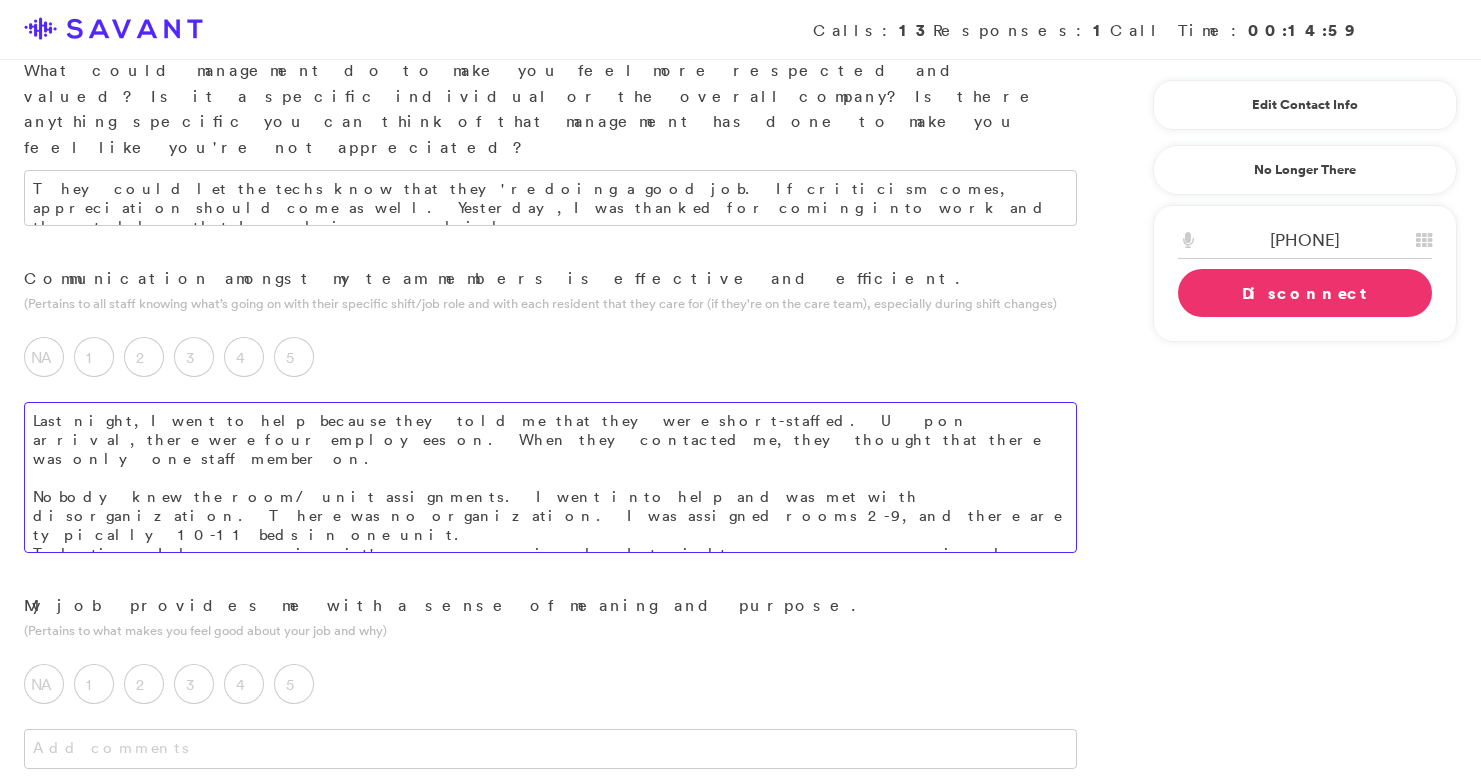 click on "Last night, I went to help because they told me that they were short-staffed. Upon arrival, there were four employees on. When they contacted me, they thought that there was only one staff member on.
Nobody knew the room/ unit assignments. I went into help and was met with disorganization. There was no organization. I was assigned rooms 2-9, and there are typically 10-11 beds in one unit.
The times I have come in, it's very organized. Last night was very unorganized." at bounding box center [550, 477] 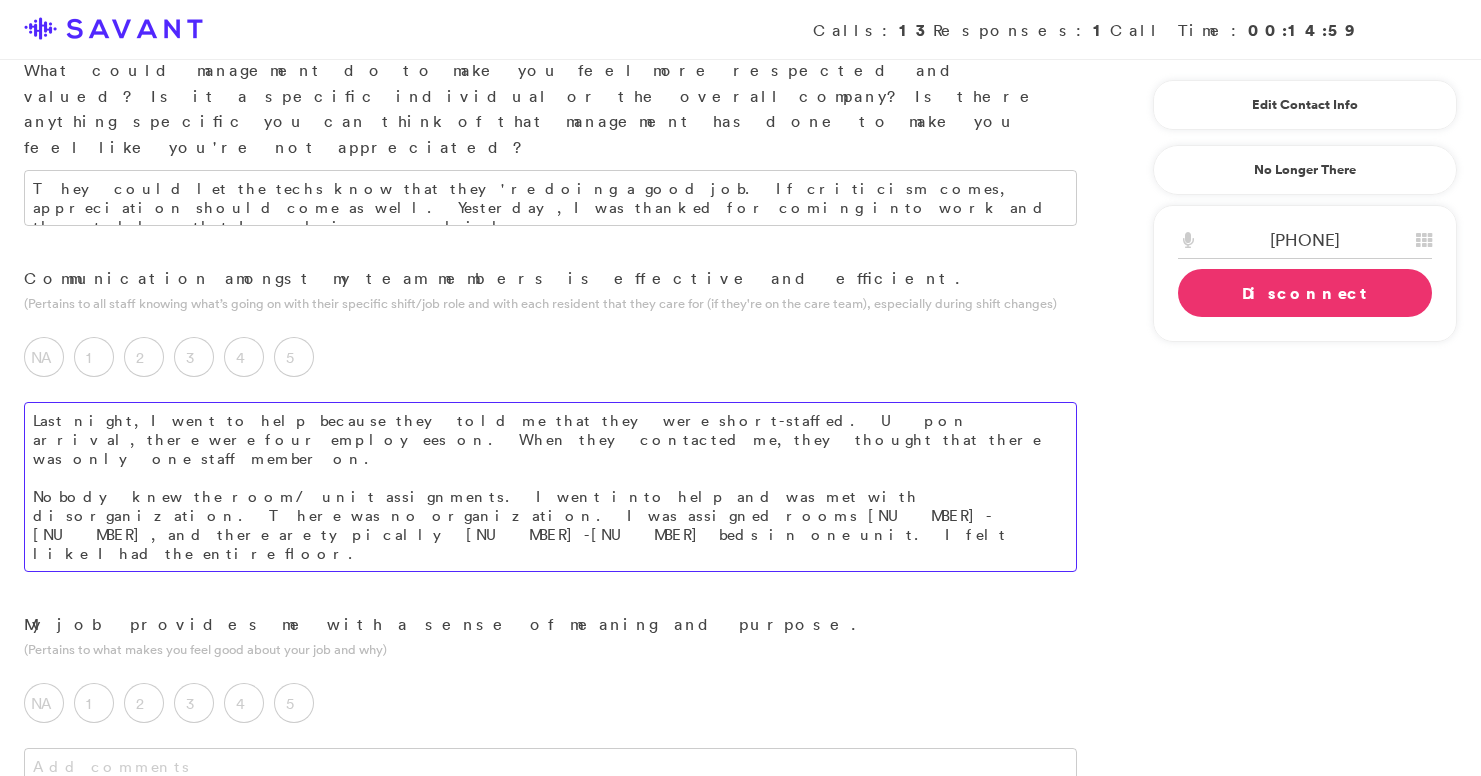 click on "Last night, I went to help because they told me that they were short-staffed. Upon arrival, there were four employees on. When they contacted me, they thought that there was only one staff member on.
Nobody knew the room/ unit assignments. I went into help and was met with disorganization. There was no organization. I was assigned rooms [NUMBER]-[NUMBER], and there are typically [NUMBER]-[NUMBER] beds in one unit. I felt like I had the entire floor.
The times I have come in, it's very organized. Last night was very unorganized." at bounding box center (550, 487) 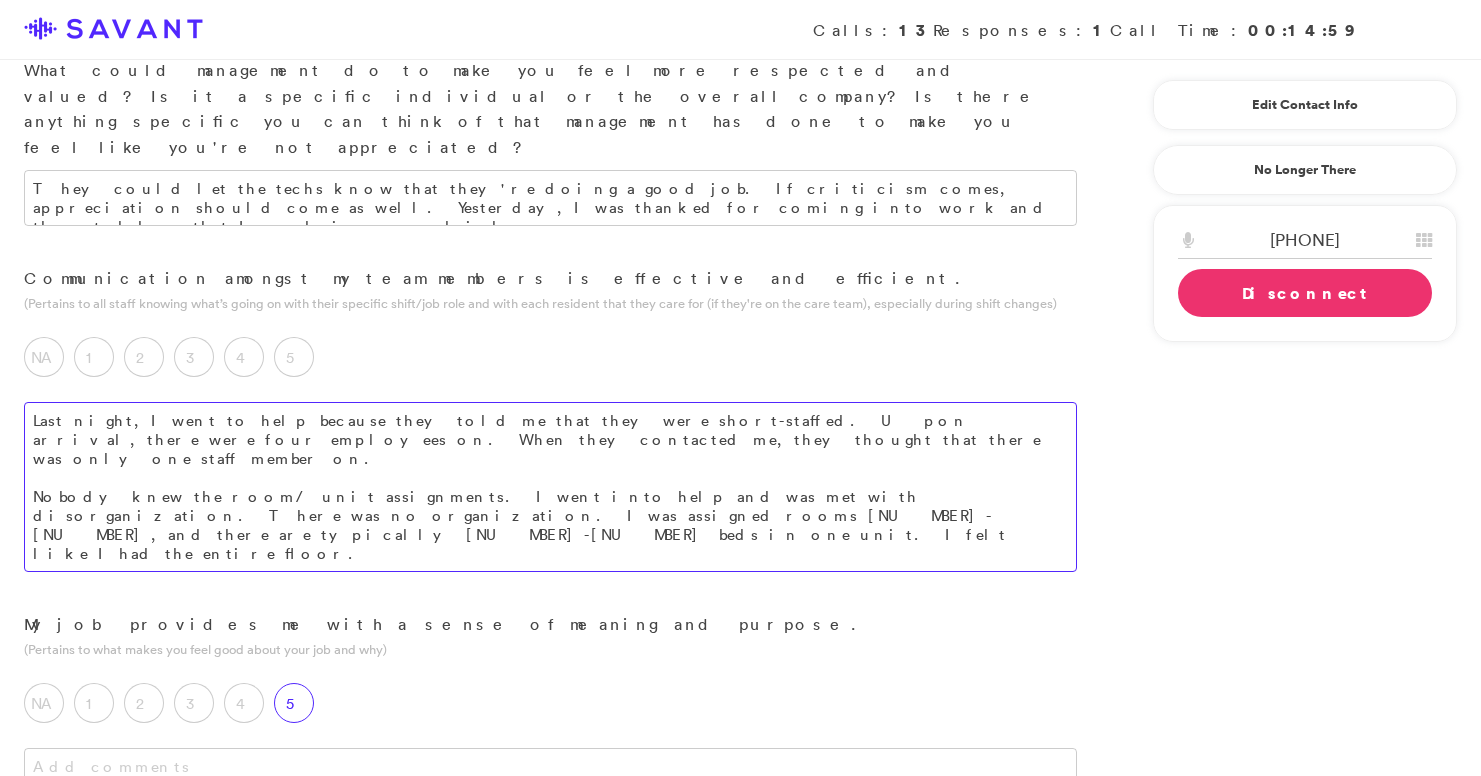 type on "Last night, I went to help because they told me that they were short-staffed. Upon arrival, there were four employees on. When they contacted me, they thought that there was only one staff member on.
Nobody knew the room/ unit assignments. I went into help and was met with disorganization. There was no organization. I was assigned rooms [NUMBER]-[NUMBER], and there are typically [NUMBER]-[NUMBER] beds in one unit. I felt like I had the entire floor.
The times I have come in, it's very organized. Last night was very unorganized." 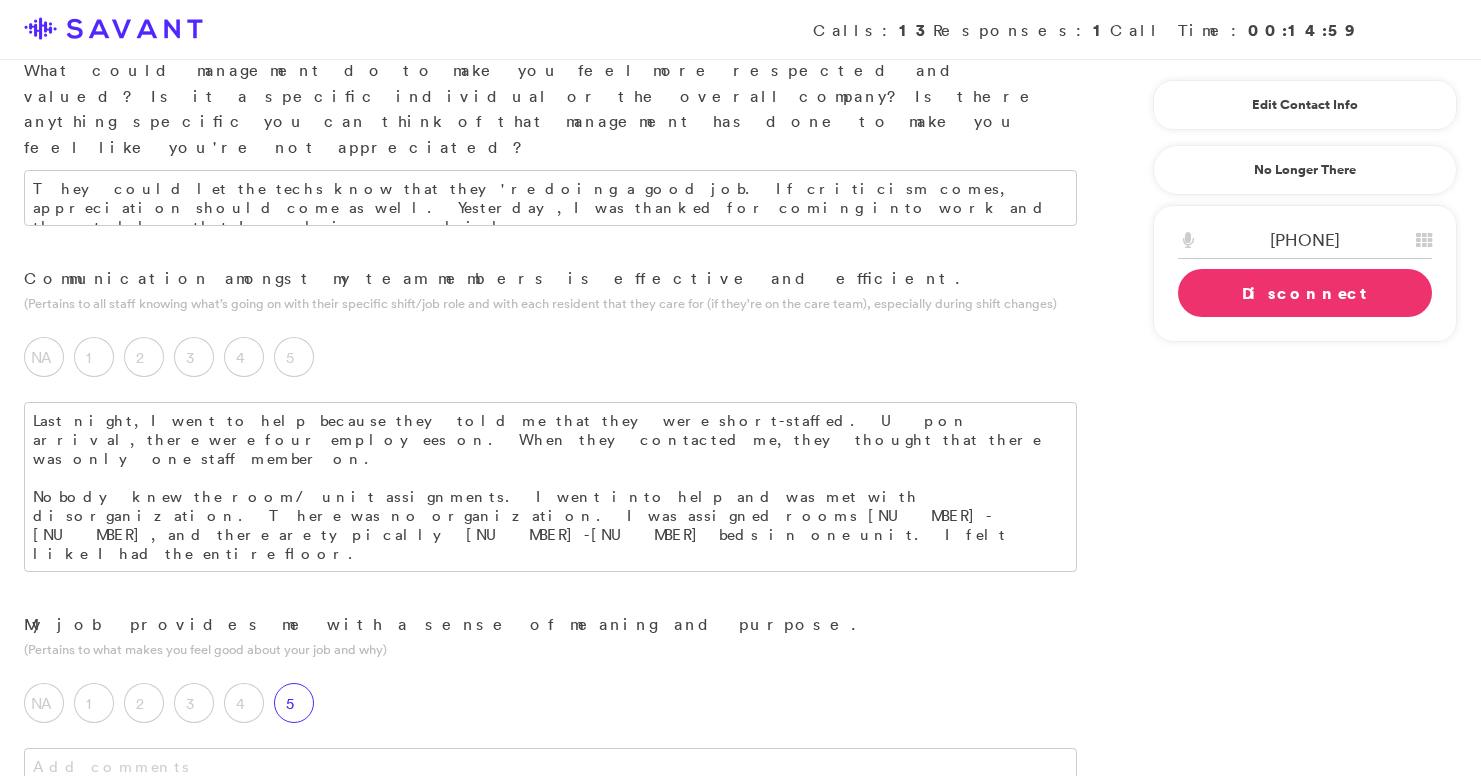 click on "5" at bounding box center [294, 703] 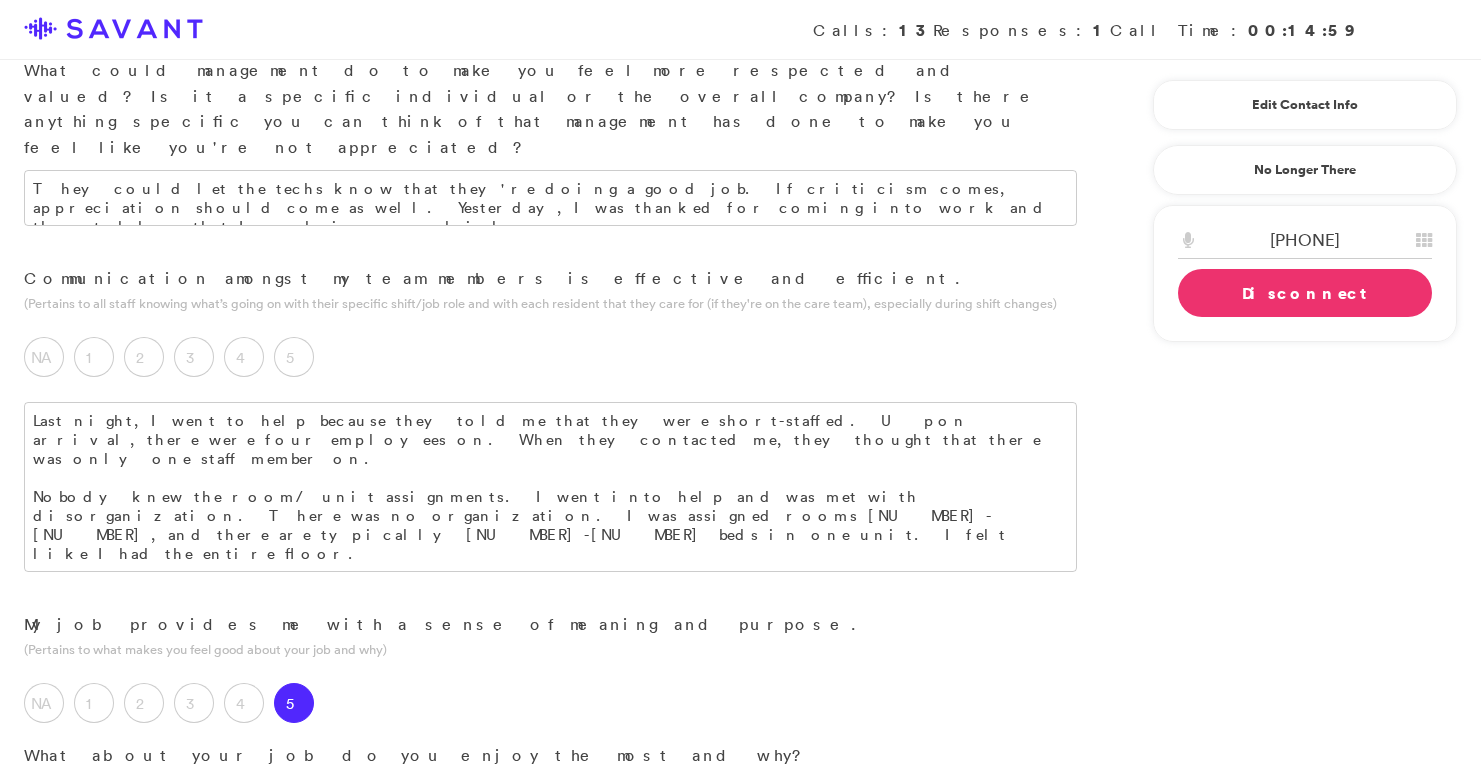 click at bounding box center (550, 799) 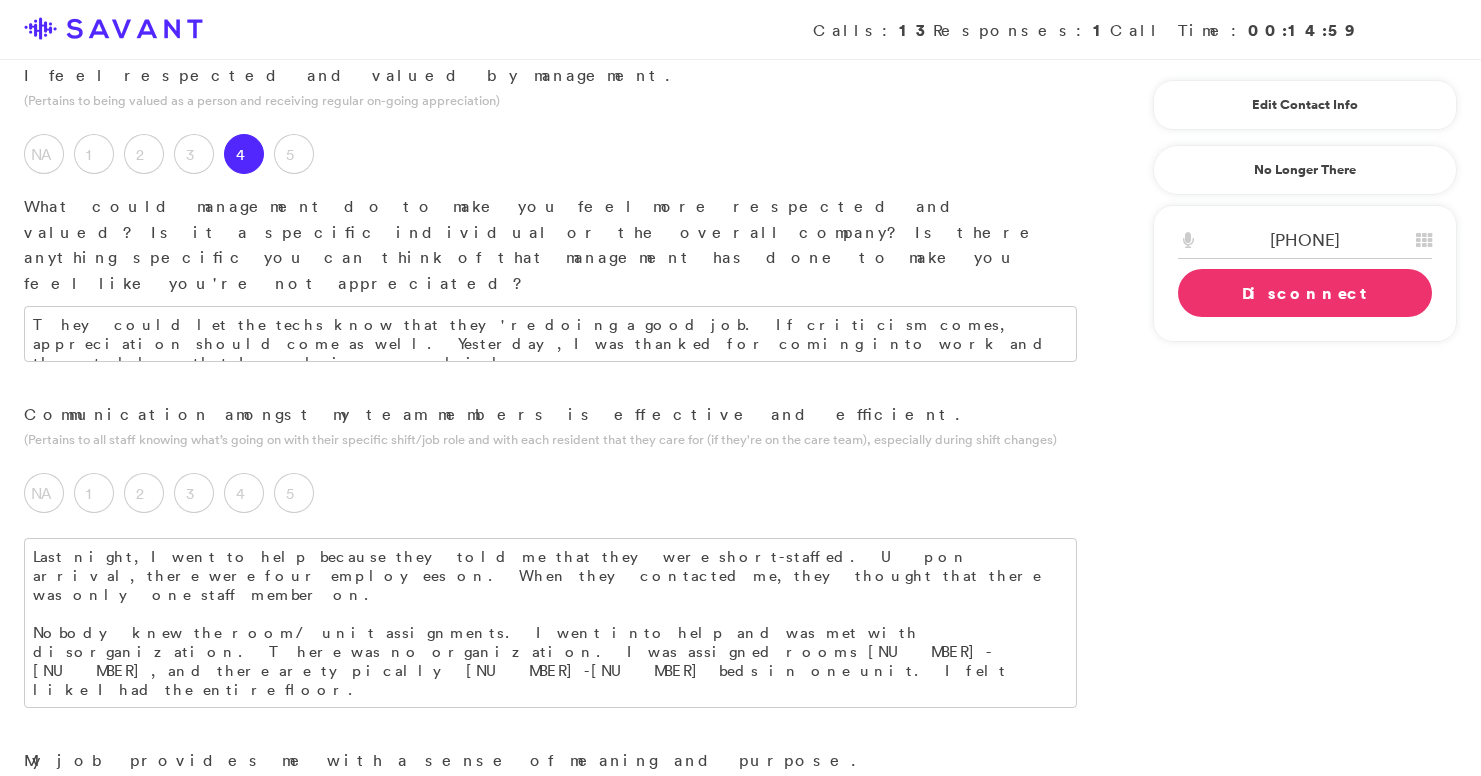 scroll, scrollTop: 1672, scrollLeft: 0, axis: vertical 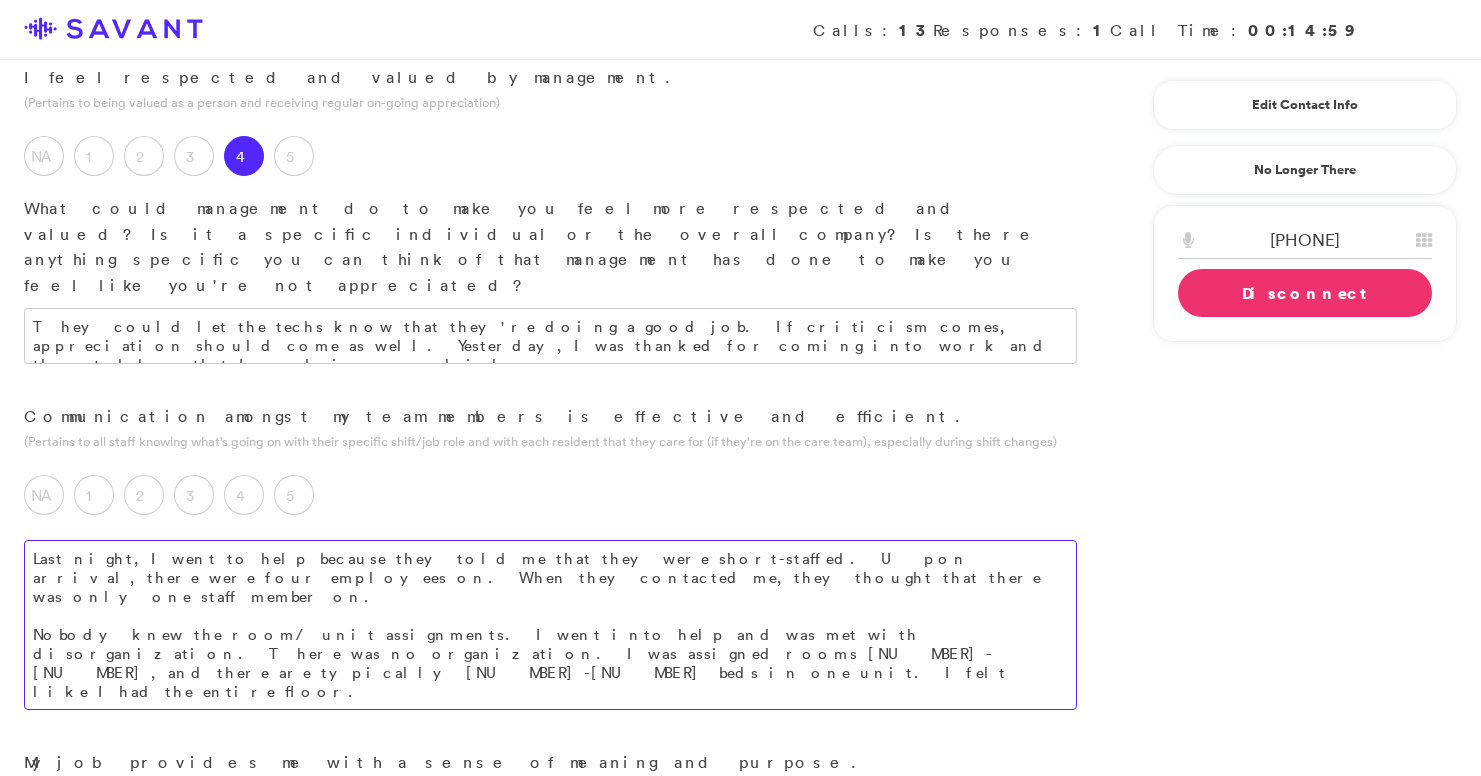 type on "I like elderly people and I like to make sure that they are being taken care of." 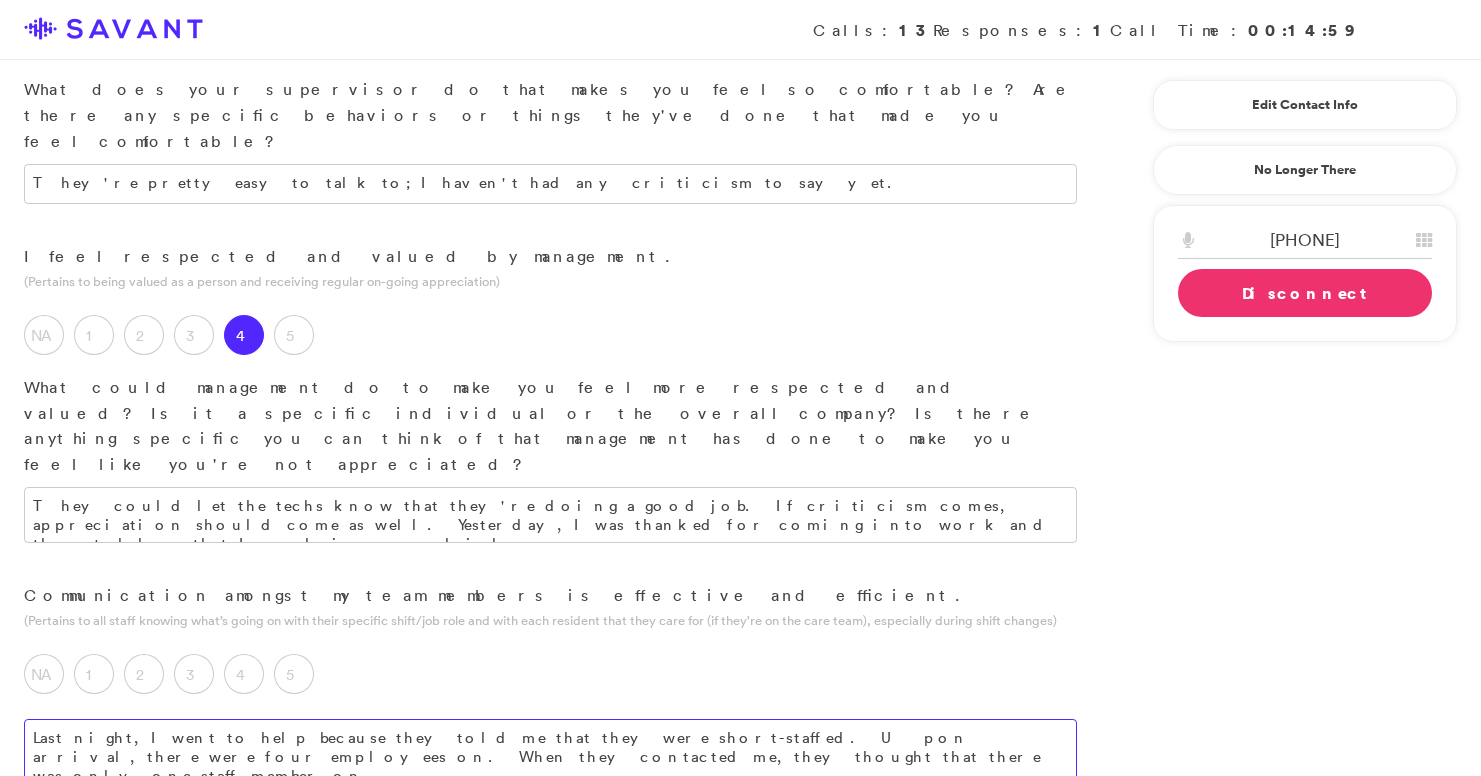 scroll, scrollTop: 1488, scrollLeft: 0, axis: vertical 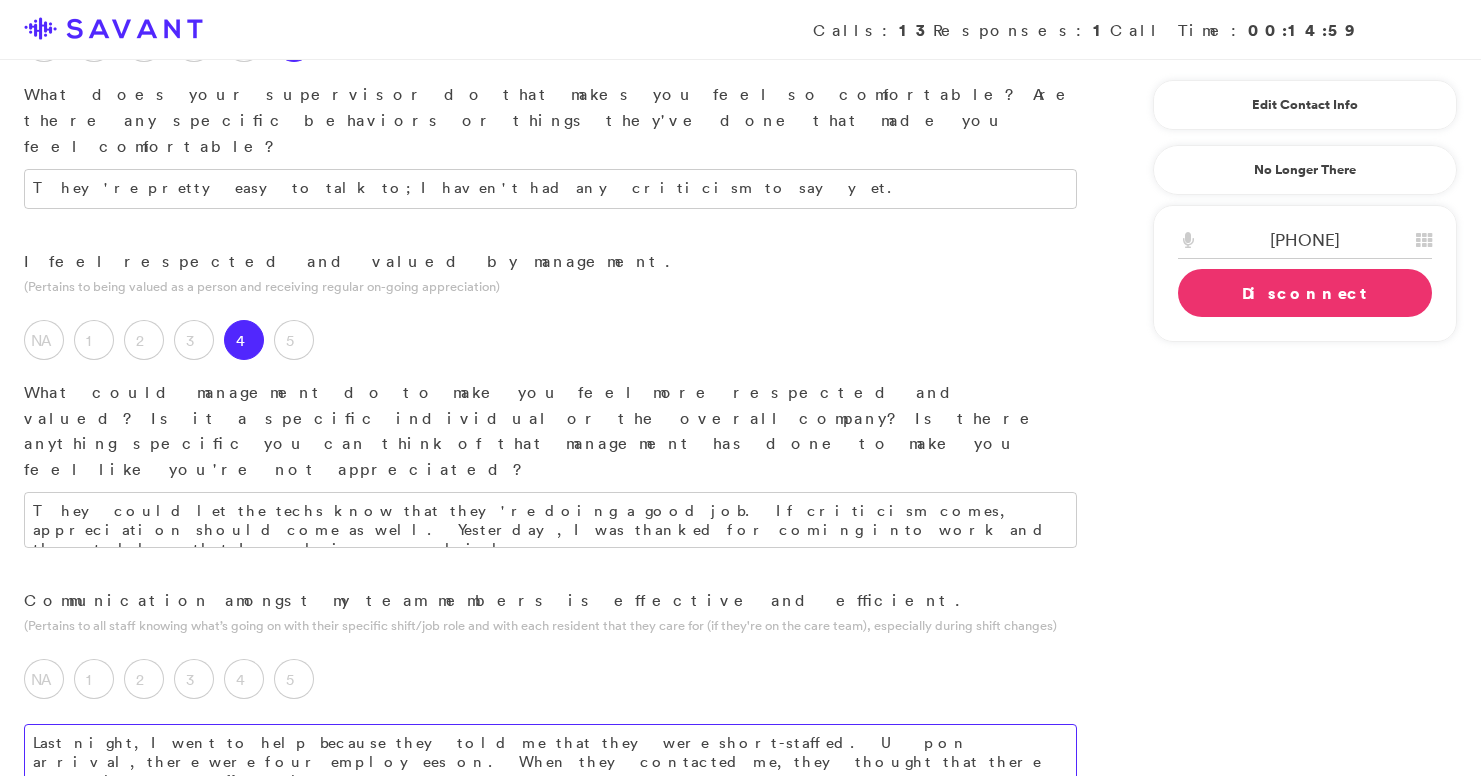 drag, startPoint x: 580, startPoint y: 553, endPoint x: 27, endPoint y: 426, distance: 567.3958 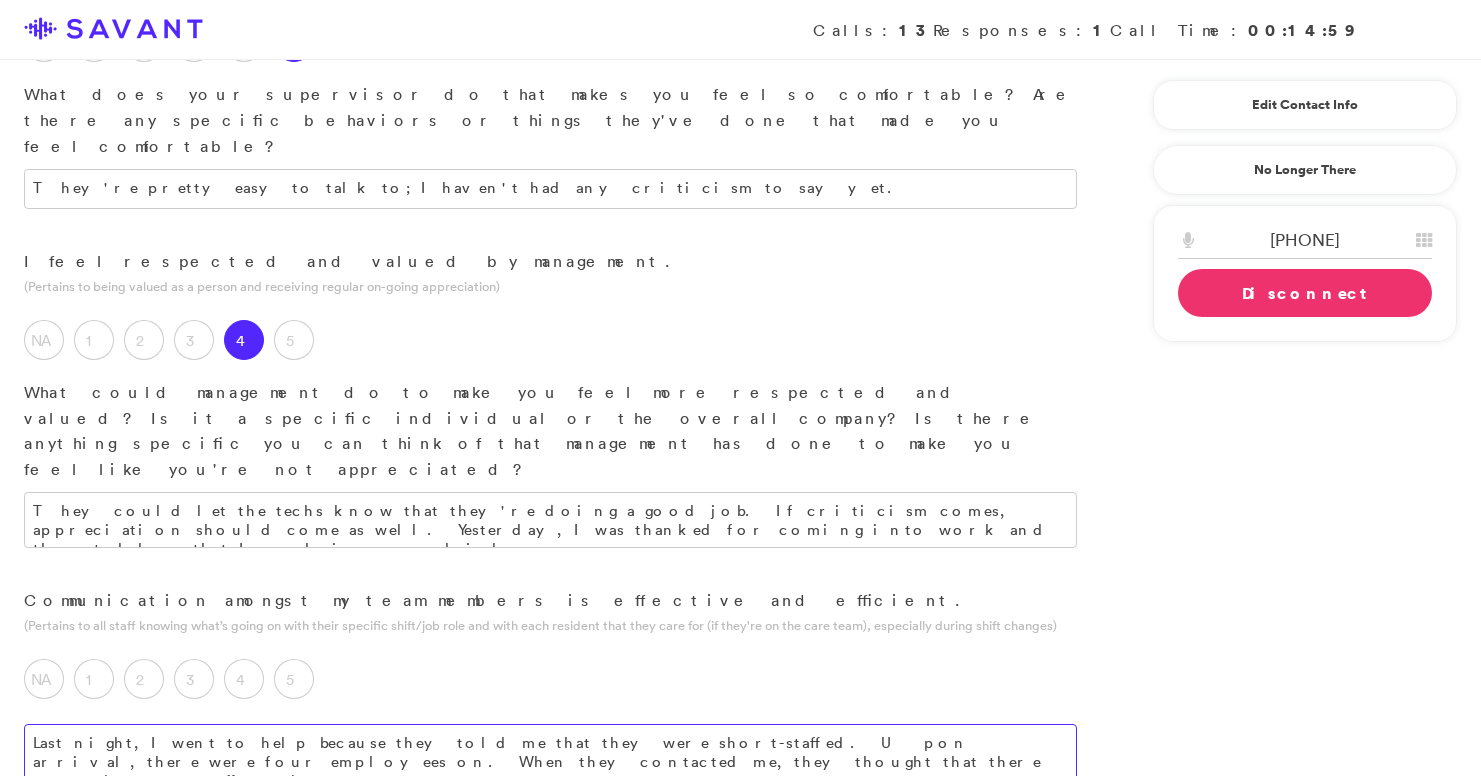 click on "Last night, I went to help because they told me that they were short-staffed. Upon arrival, there were four employees on. When they contacted me, they thought that there was only one staff member on.
Nobody knew the room/ unit assignments. I went into help and was met with disorganization. There was no organization. I was assigned rooms [NUMBER]-[NUMBER], and there are typically [NUMBER]-[NUMBER] beds in one unit. I felt like I had the entire floor.
The times I have come in, it's very organized. Last night was very unorganized.
There is also no shift change" at bounding box center (550, 828) 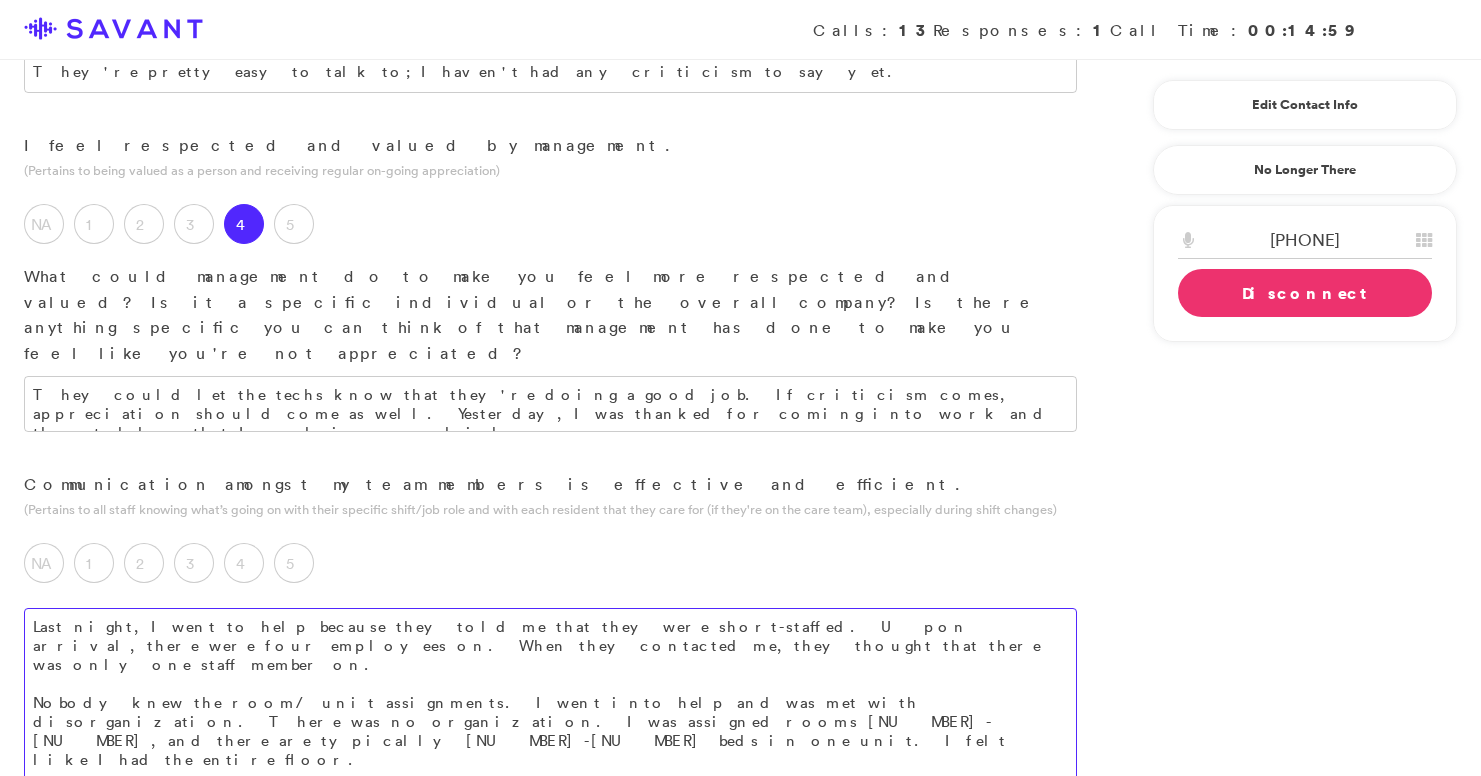 scroll, scrollTop: 1603, scrollLeft: 0, axis: vertical 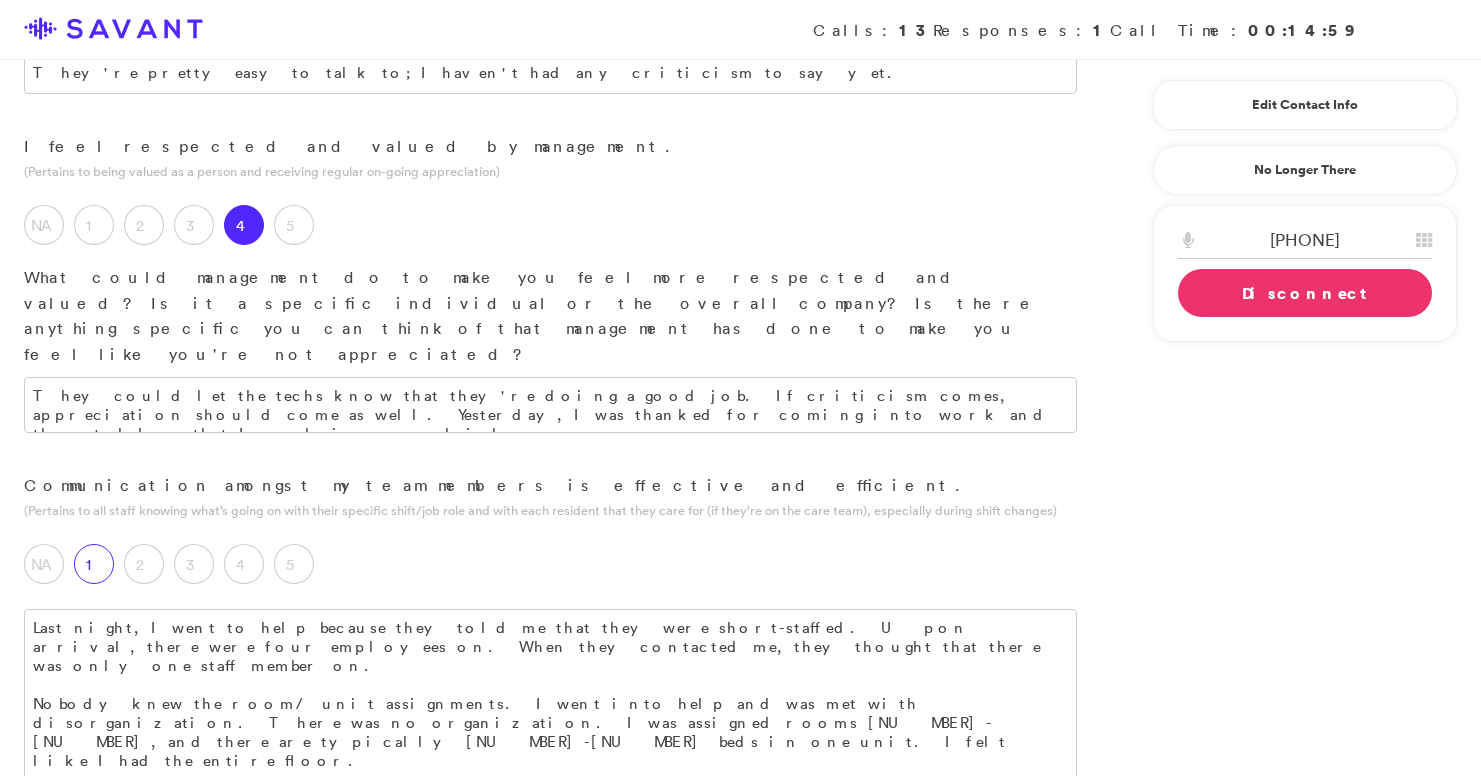click on "1" at bounding box center [99, 569] 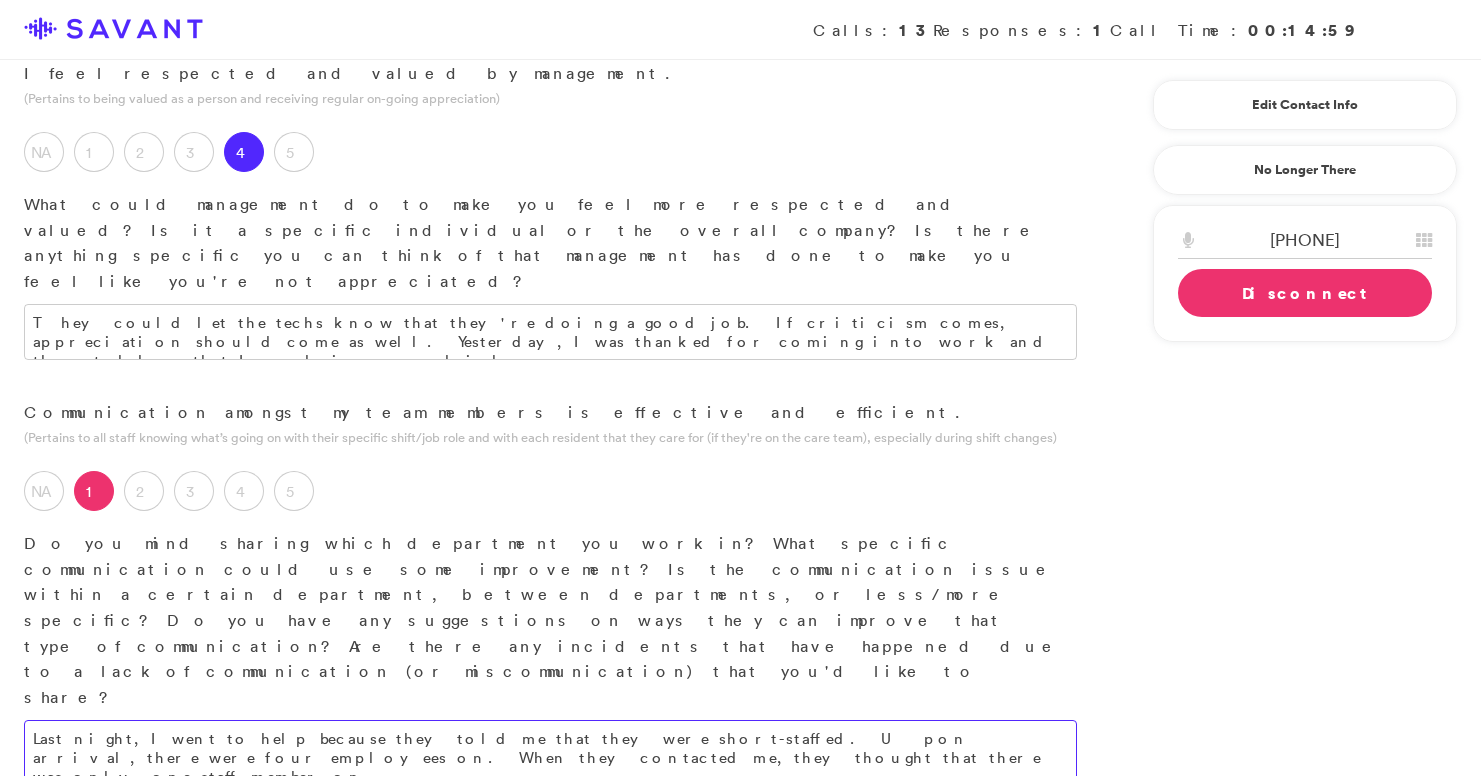 scroll, scrollTop: 1749, scrollLeft: 0, axis: vertical 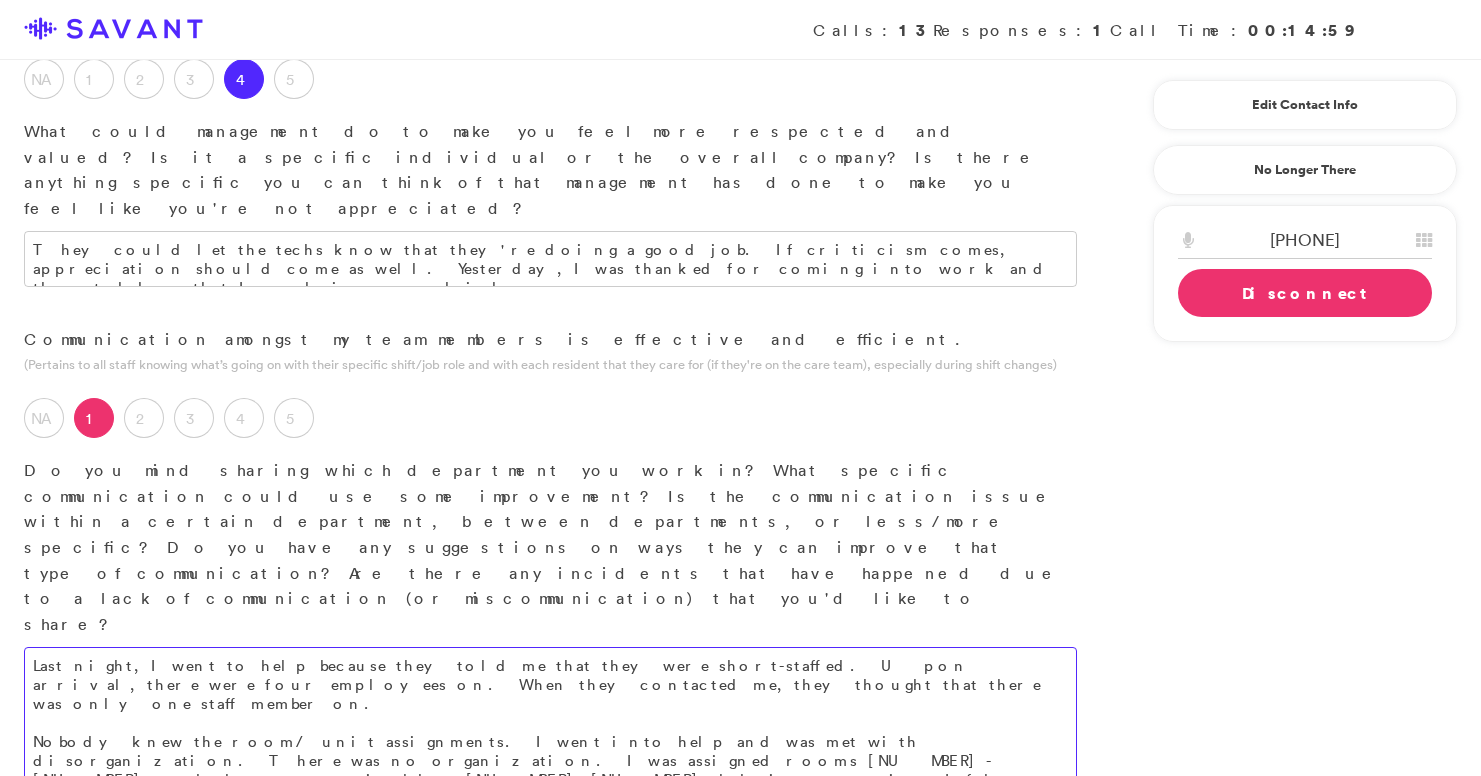 click on "Last night, I went to help because they told me that they were short-staffed. Upon arrival, there were four employees on. When they contacted me, they thought that there was only one staff member on.
Nobody knew the room/ unit assignments. I went into help and was met with disorganization. There was no organization. I was assigned rooms [NUMBER]-[NUMBER], and there are typically [NUMBER]-[NUMBER] beds in one unit. I felt like I had the entire floor.
The times I have come in, it's very organized. Last night was very unorganized.
There is also no shift change" at bounding box center (550, 751) 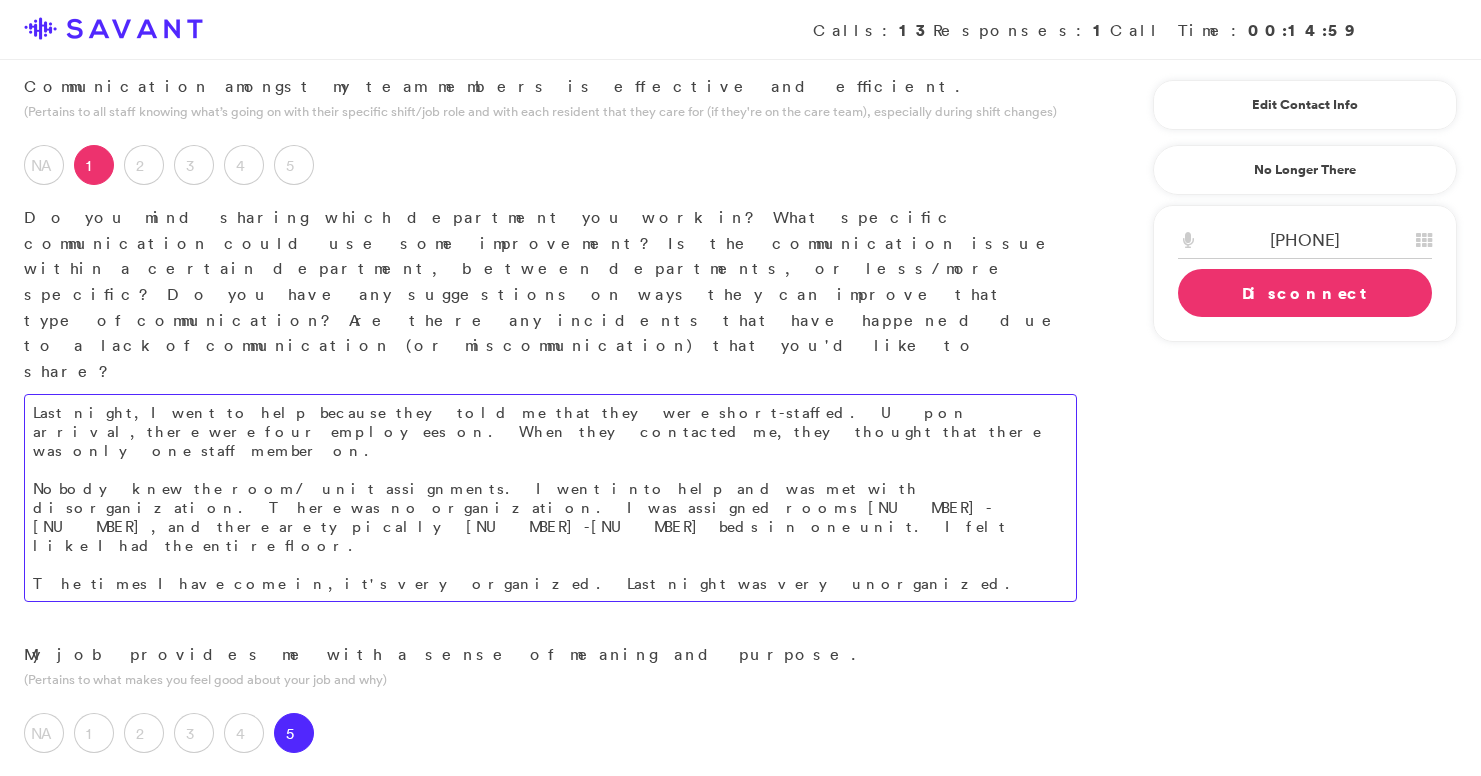scroll, scrollTop: 2004, scrollLeft: 0, axis: vertical 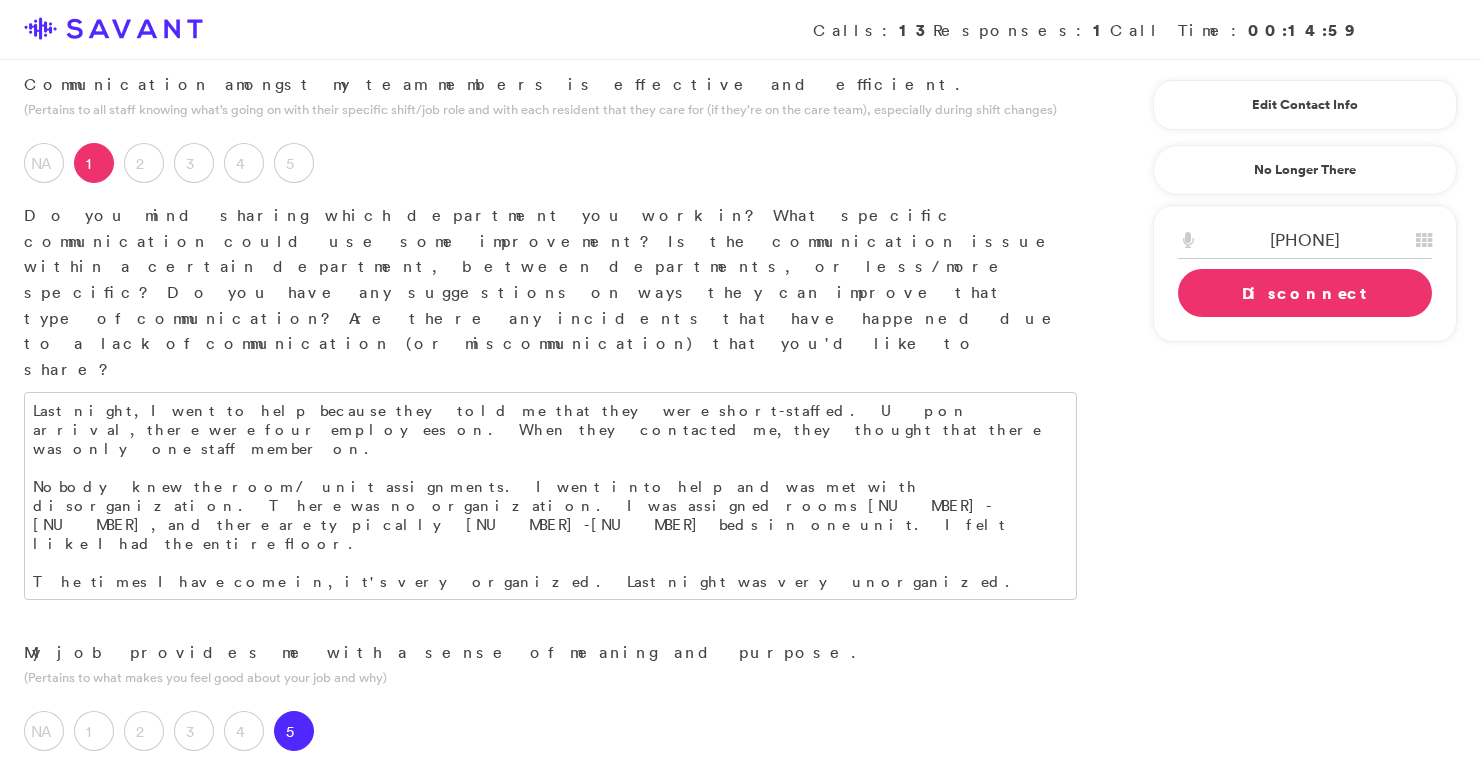 click on "I like elderly people and I like to make sure that they are being taken care of." at bounding box center [550, 827] 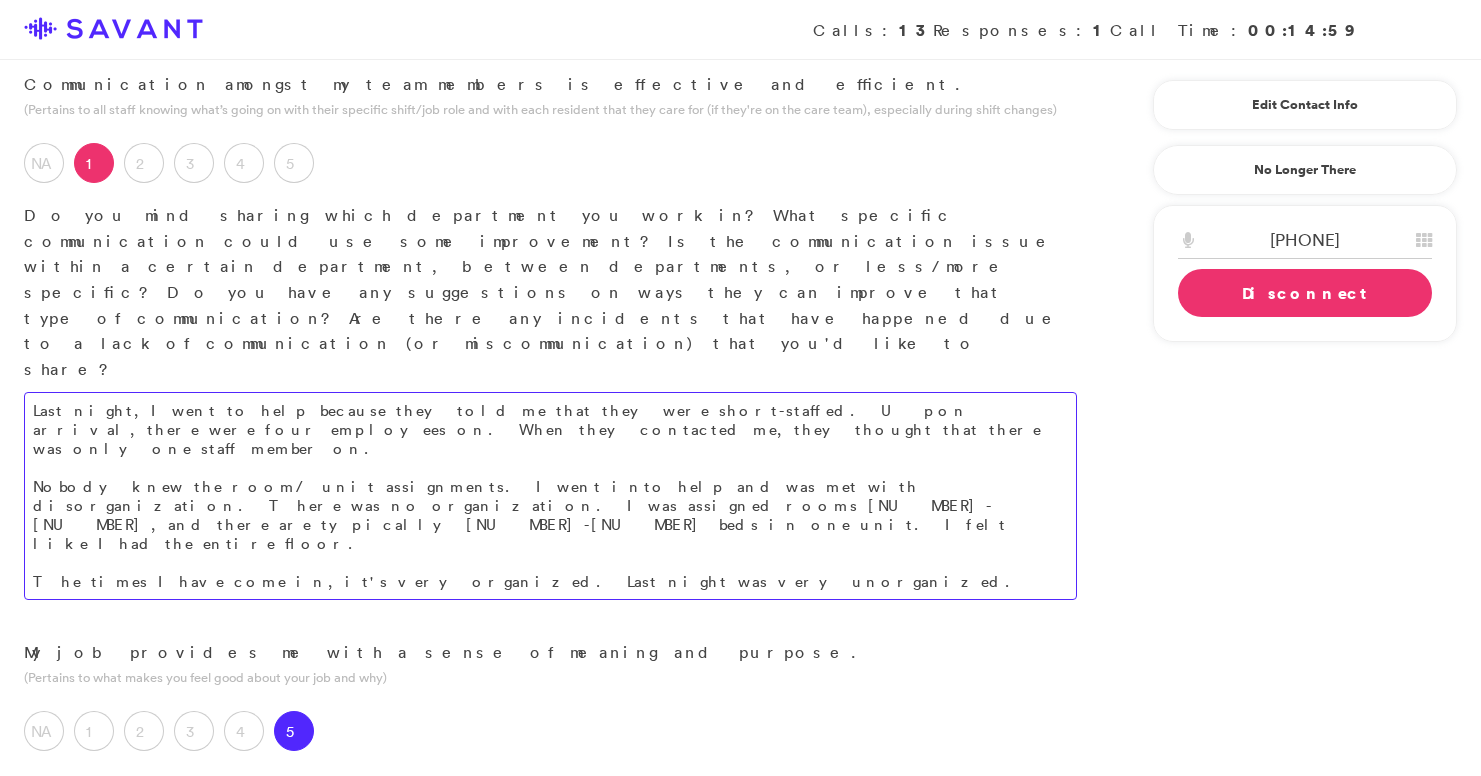 click on "Last night, I went to help because they told me that they were short-staffed. Upon arrival, there were four employees on. When they contacted me, they thought that there was only one staff member on.
Nobody knew the room/ unit assignments. I went into help and was met with disorganization. There was no organization. I was assigned rooms [NUMBER]-[NUMBER], and there are typically [NUMBER]-[NUMBER] beds in one unit. I felt like I had the entire floor.
The times I have come in, it's very organized. Last night was very unorganized.
There is also no shift change; there are no shift change conversations." at bounding box center [550, 496] 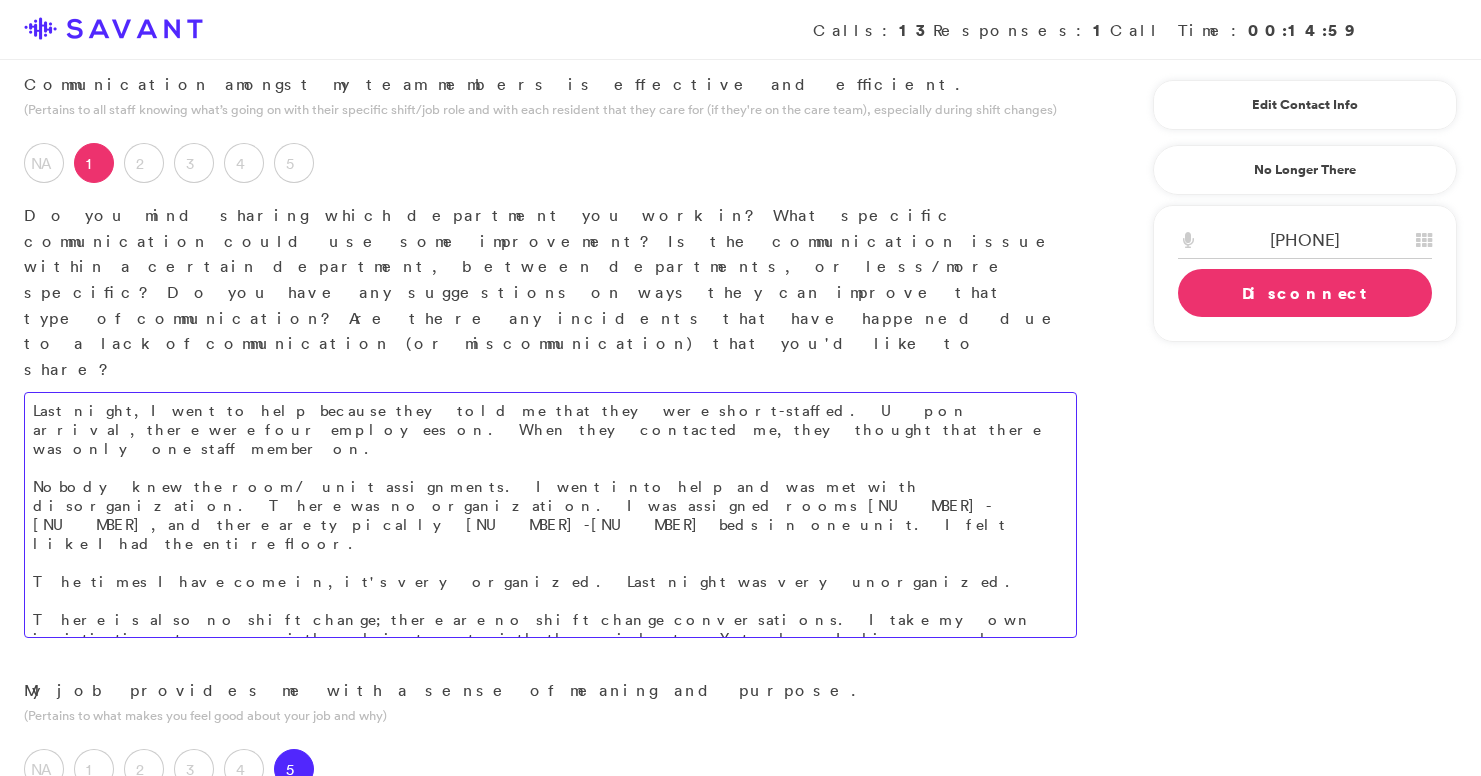 click on "Last night, I went to help because they told me that they were short-staffed. Upon arrival, there were four employees on. When they contacted me, they thought that there was only one staff member on.
Nobody knew the room/ unit assignments. I went into help and was met with disorganization. There was no organization. I was assigned rooms [NUMBER]-[NUMBER], and there are typically [NUMBER]-[NUMBER] beds in one unit. I felt like I had the entire floor.
The times I have come in, it's very organized. Last night was very unorganized.
There is also no shift change; there are no shift change conversations. I take my own initiative to engage with and interact with the residents. Yesterday, I discovered a female resident lying in her feces, which were dried up and all over the place. She claimed that nobody had checked on her throughout the entire day. I would not have known about this, had I not checked on her." at bounding box center [550, 515] 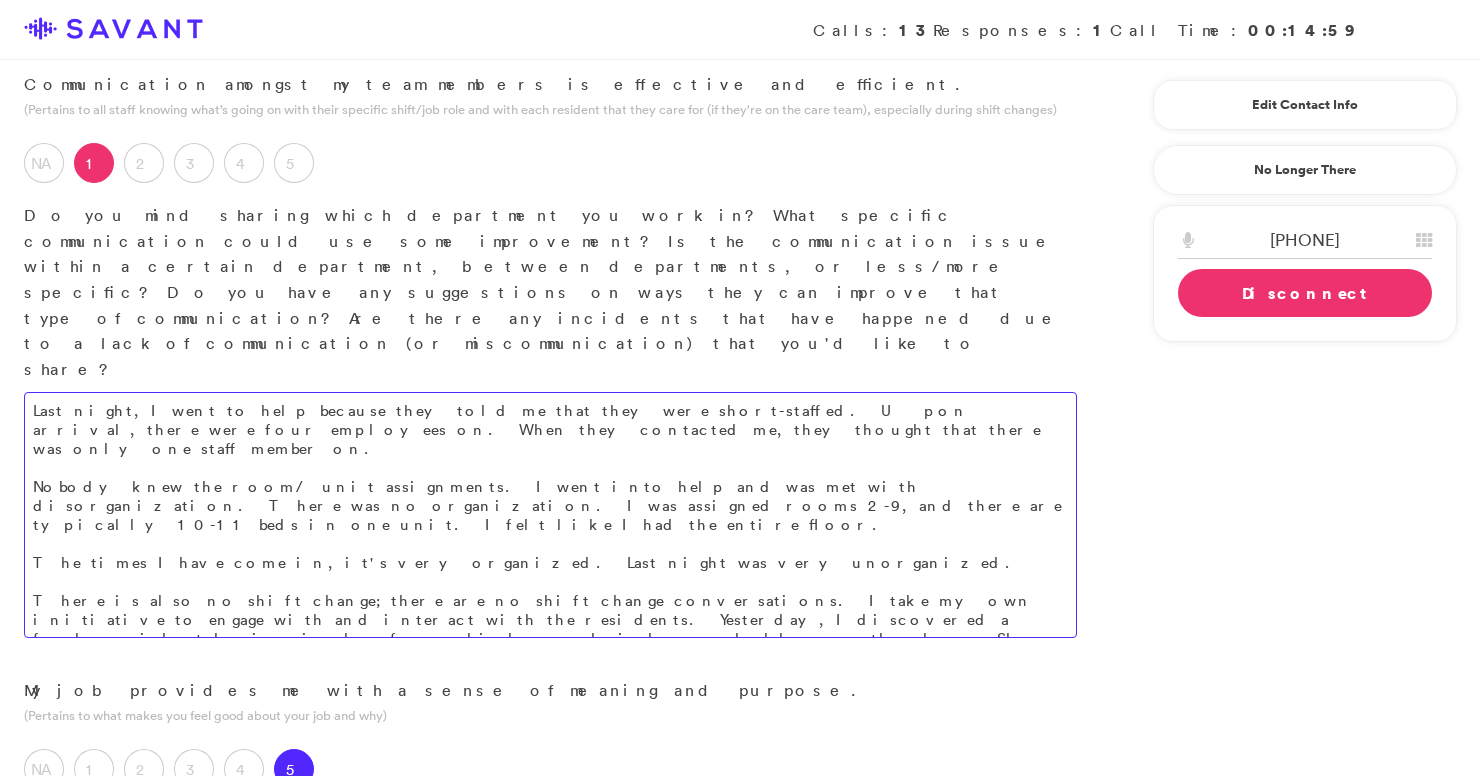 click on "Last night, I went to help because they told me that they were short-staffed. Upon arrival, there were four employees on. When they contacted me, they thought that there was only one staff member on.
Nobody knew the room/ unit assignments. I went into help and was met with disorganization. There was no organization. I was assigned rooms 2-9, and there are typically 10-11 beds in one unit. I felt like I had the entire floor.
The times I have come in, it's very organized. Last night was very unorganized.
There is also no shift change; there are no shift change conversations. I take my own initiative to engage with and interact with the residents. Yesterday, I discovered a female resident lying in her feces, which were dried up and all over the place. She claimed that nobody had checked on her throughout the entire day. I would not have known about this, had I not checked on her. I was the only person who cleaned this resident." at bounding box center (550, 515) 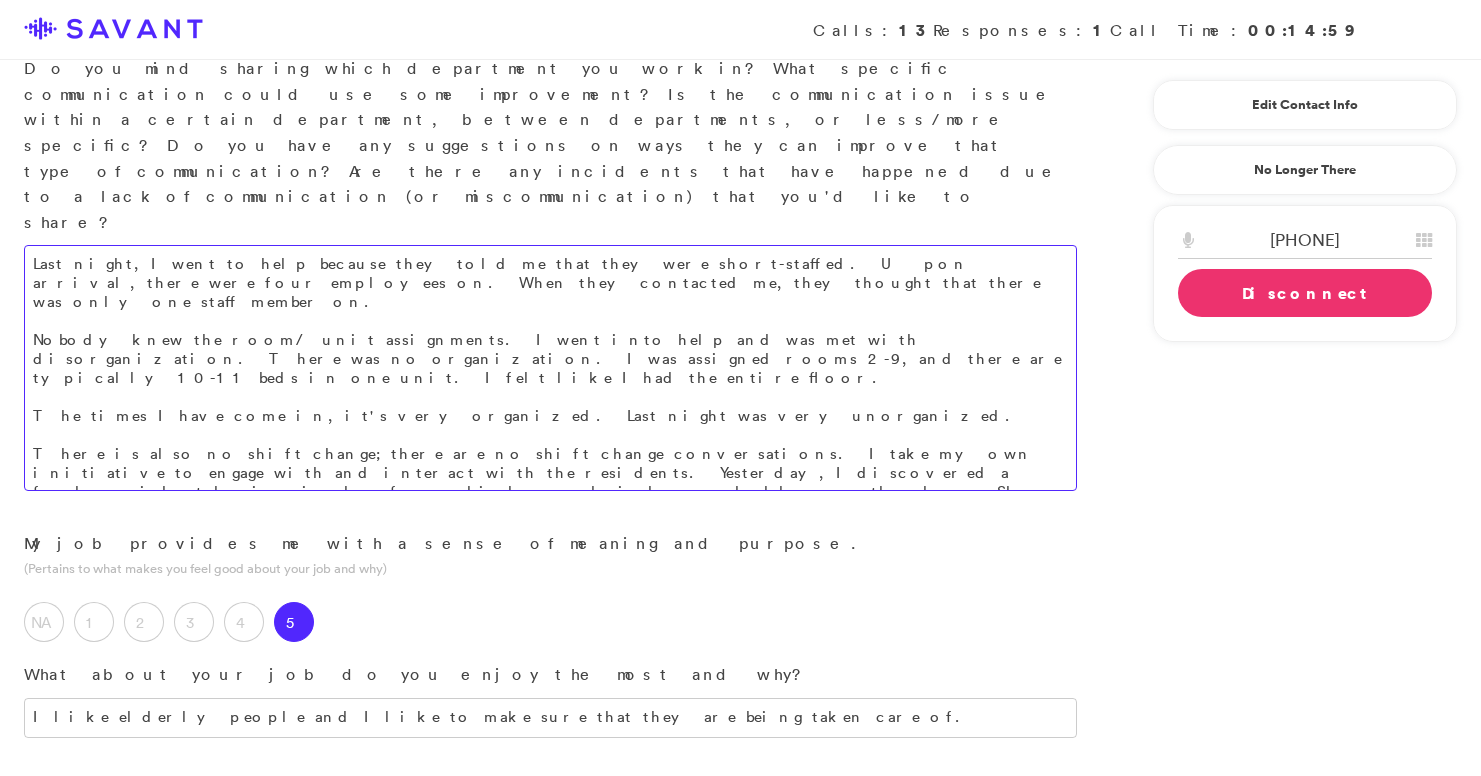 scroll, scrollTop: 2157, scrollLeft: 0, axis: vertical 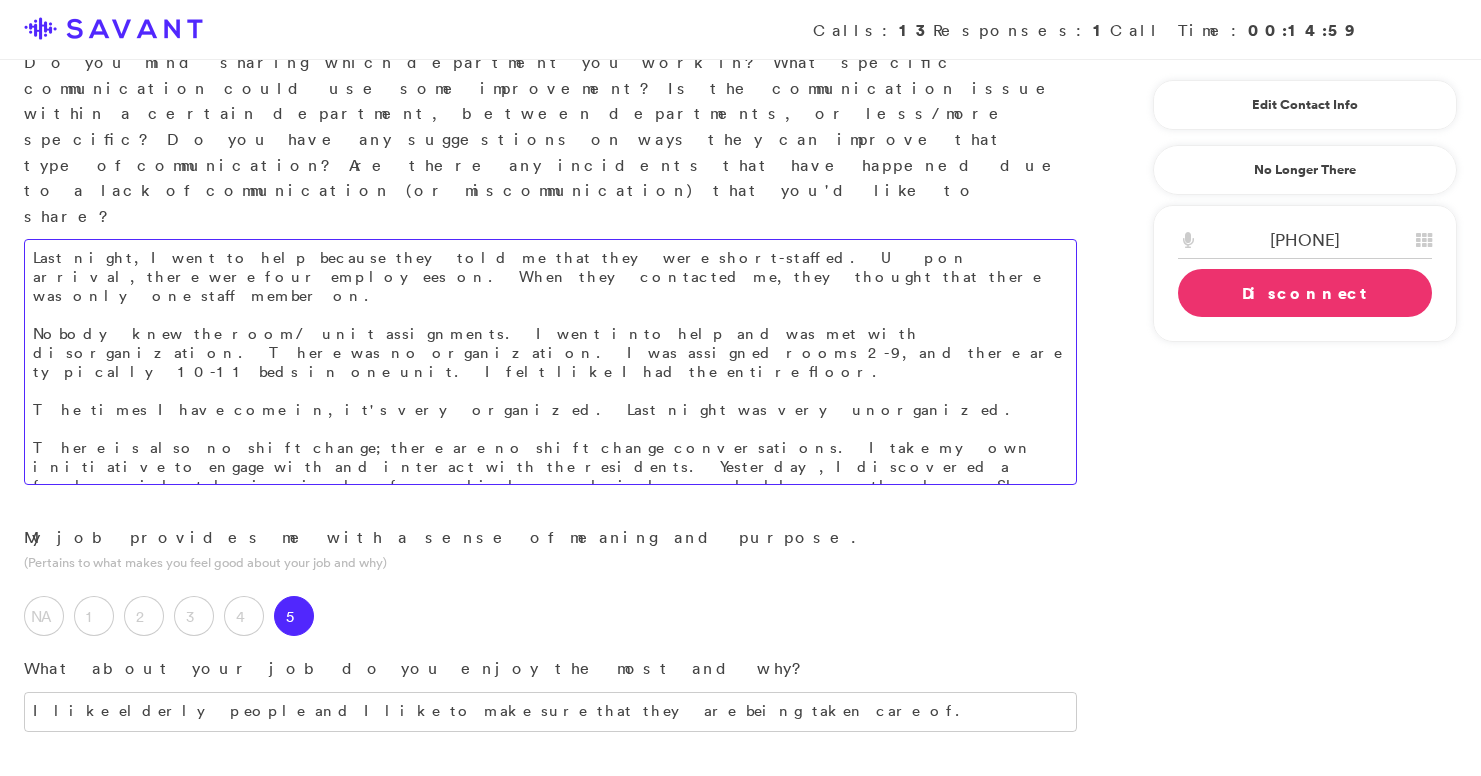 type on "Last night, I went to help because they told me that they were short-staffed. Upon arrival, there were four employees on. When they contacted me, they thought that there was only one staff member on.
Nobody knew the room/ unit assignments. I went into help and was met with disorganization. There was no organization. I was assigned rooms 2-9, and there are typically 10-11 beds in one unit. I felt like I had the entire floor.
The times I have come in, it's very organized. Last night was very unorganized.
There is also no shift change; there are no shift change conversations. I take my own initiative to engage with and interact with the residents. Yesterday, I discovered a female resident lying in her feces, which were dried up and all over the place. She claimed that nobody had checked on her throughout the entire day. I would not have known about this, had I not checked on her. I was the only person who cleaned this resident." 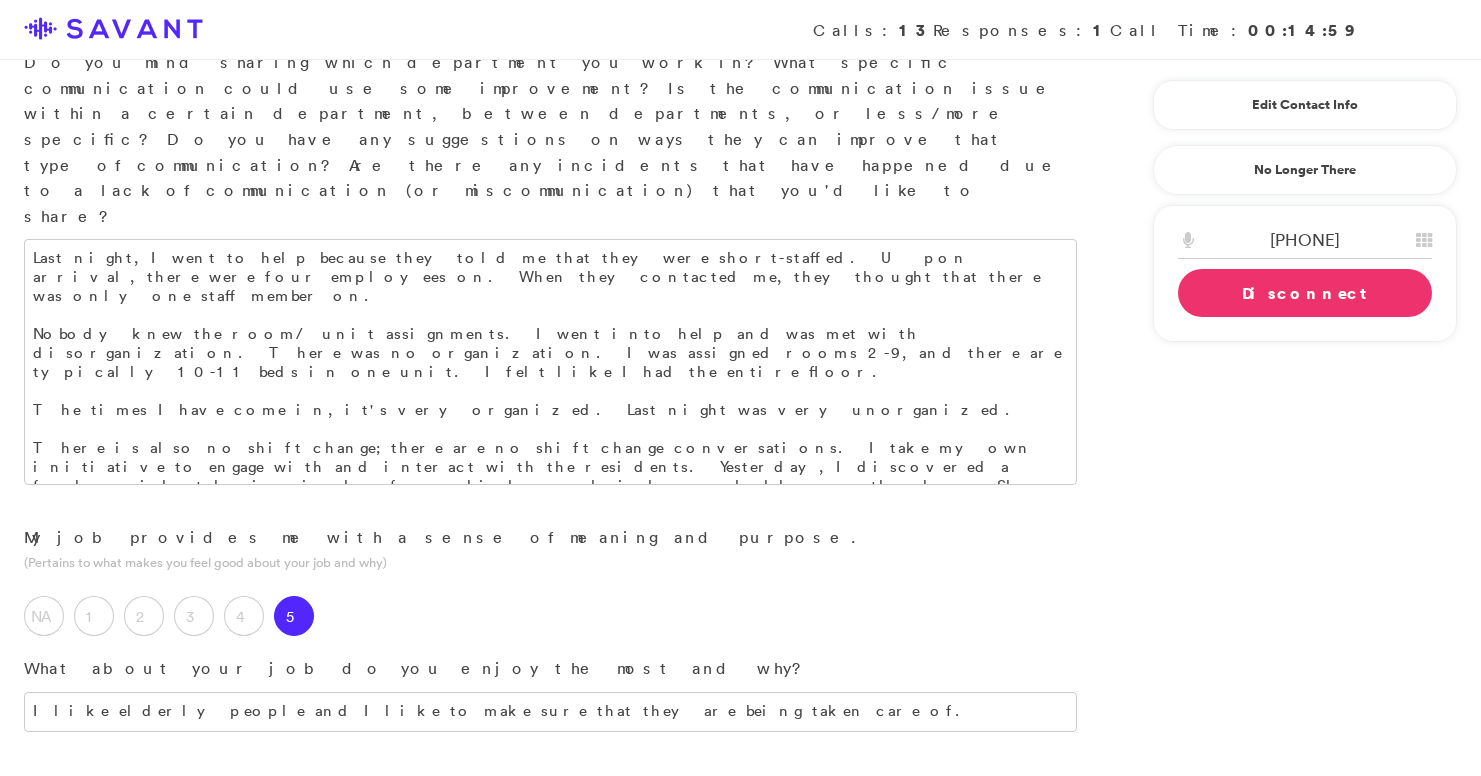 click at bounding box center (550, 972) 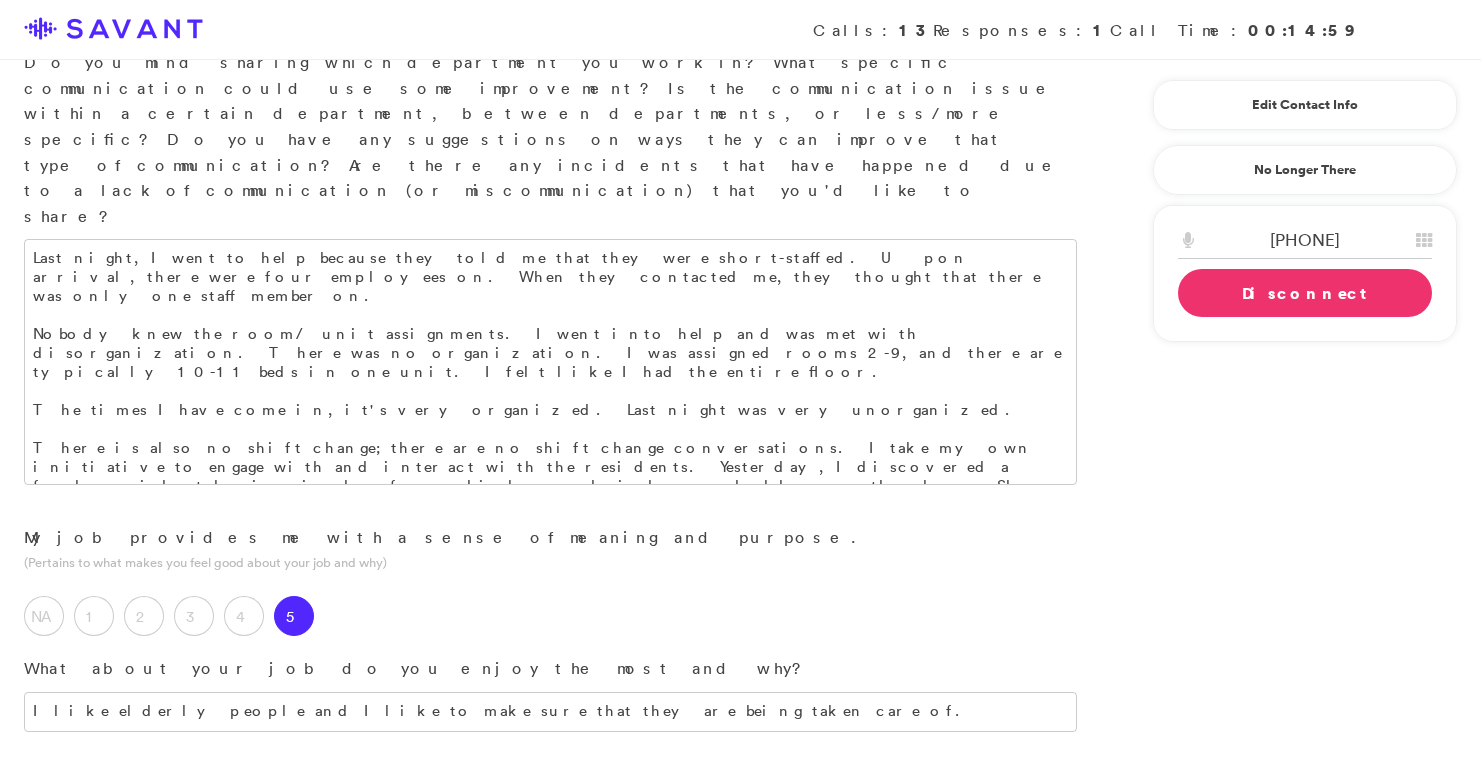 click on "5" at bounding box center [294, 907] 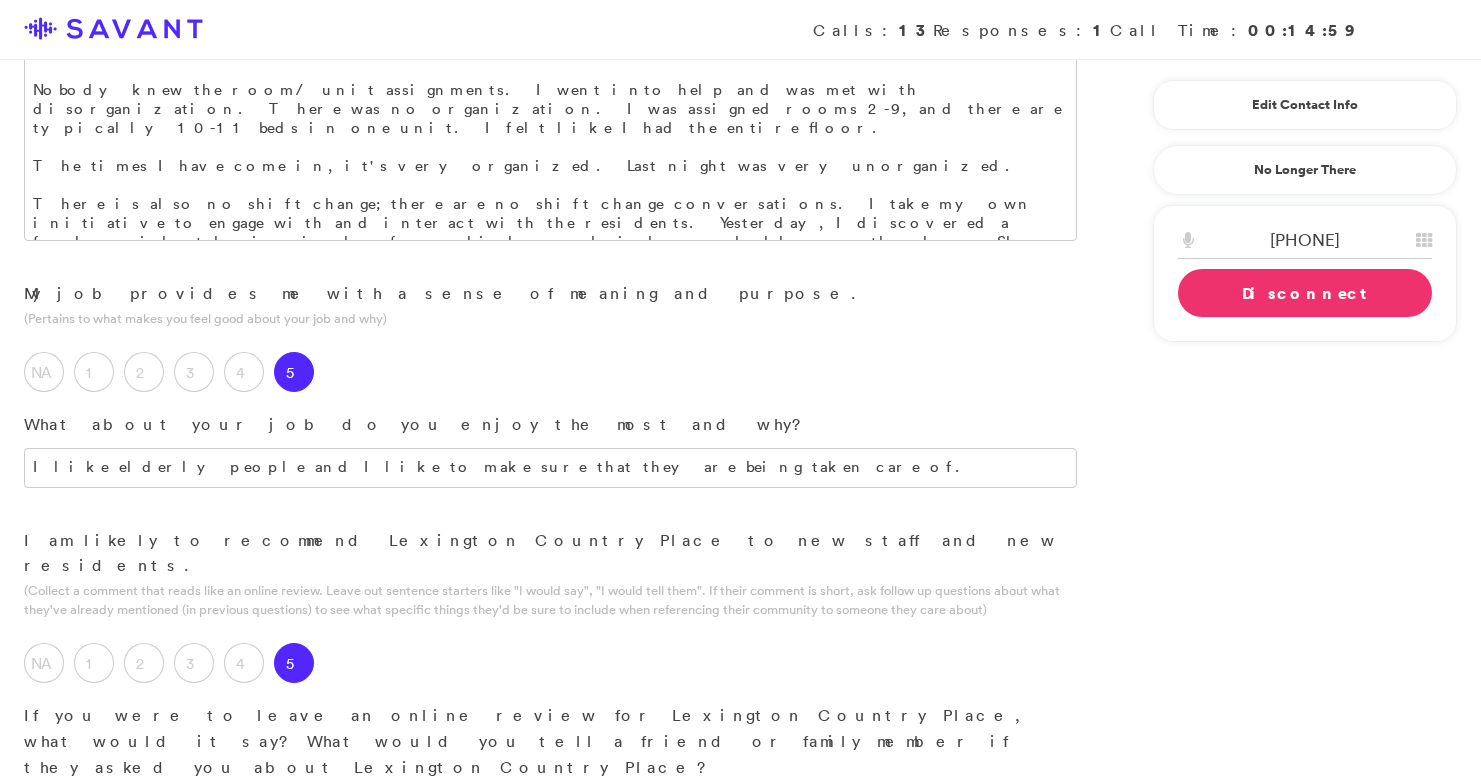 scroll, scrollTop: 2442, scrollLeft: 0, axis: vertical 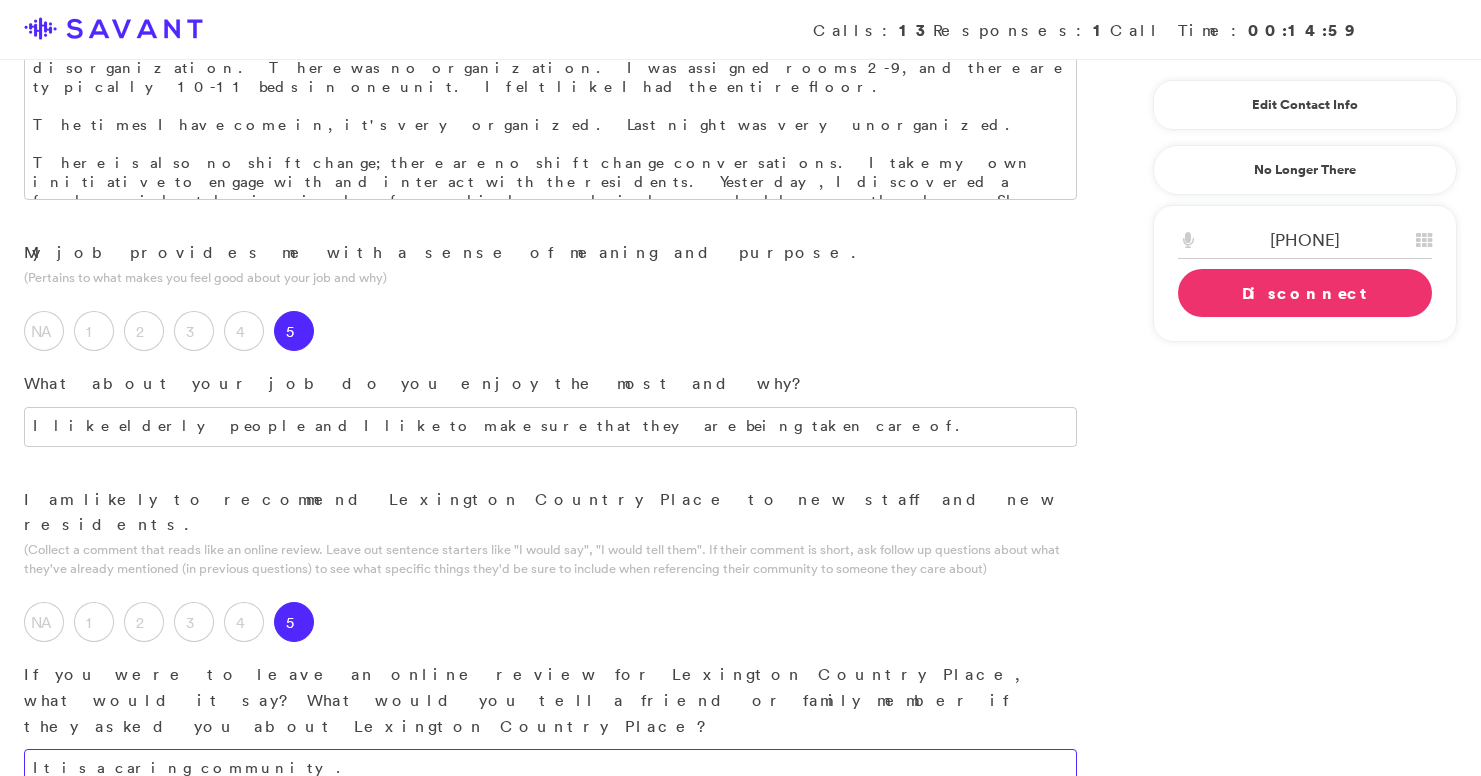 type on "It is a caring community." 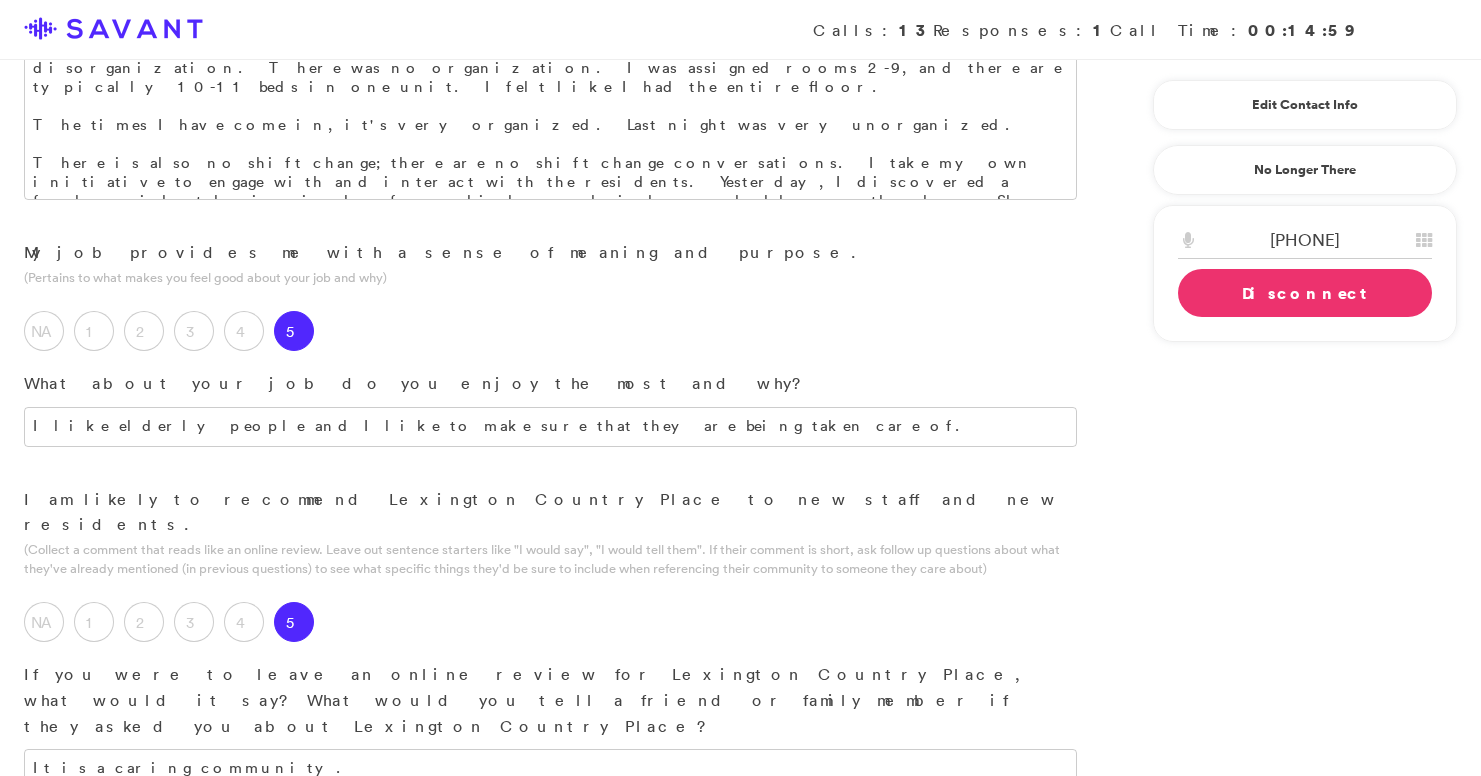 click at bounding box center (550, 945) 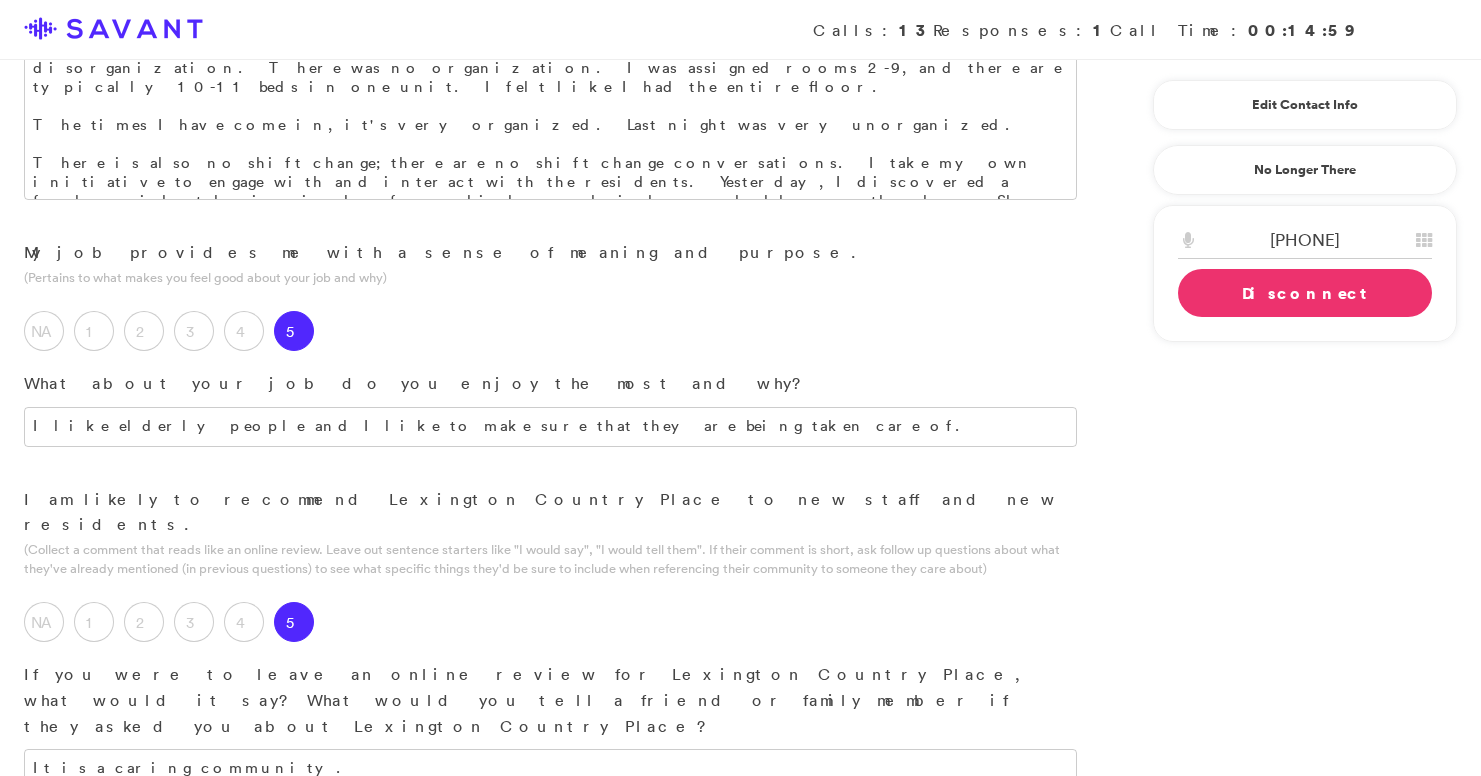 click at bounding box center [550, 1052] 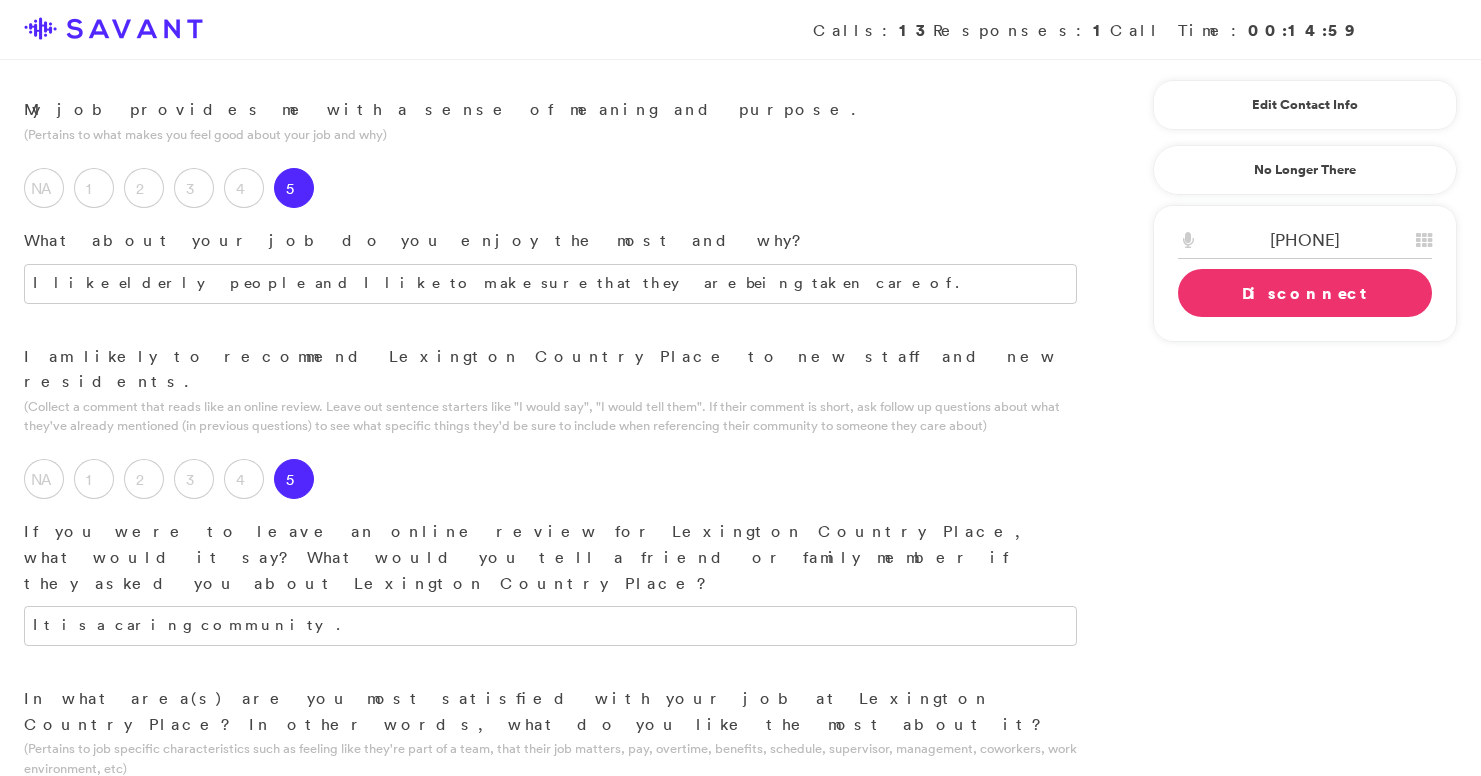 scroll, scrollTop: 2601, scrollLeft: 0, axis: vertical 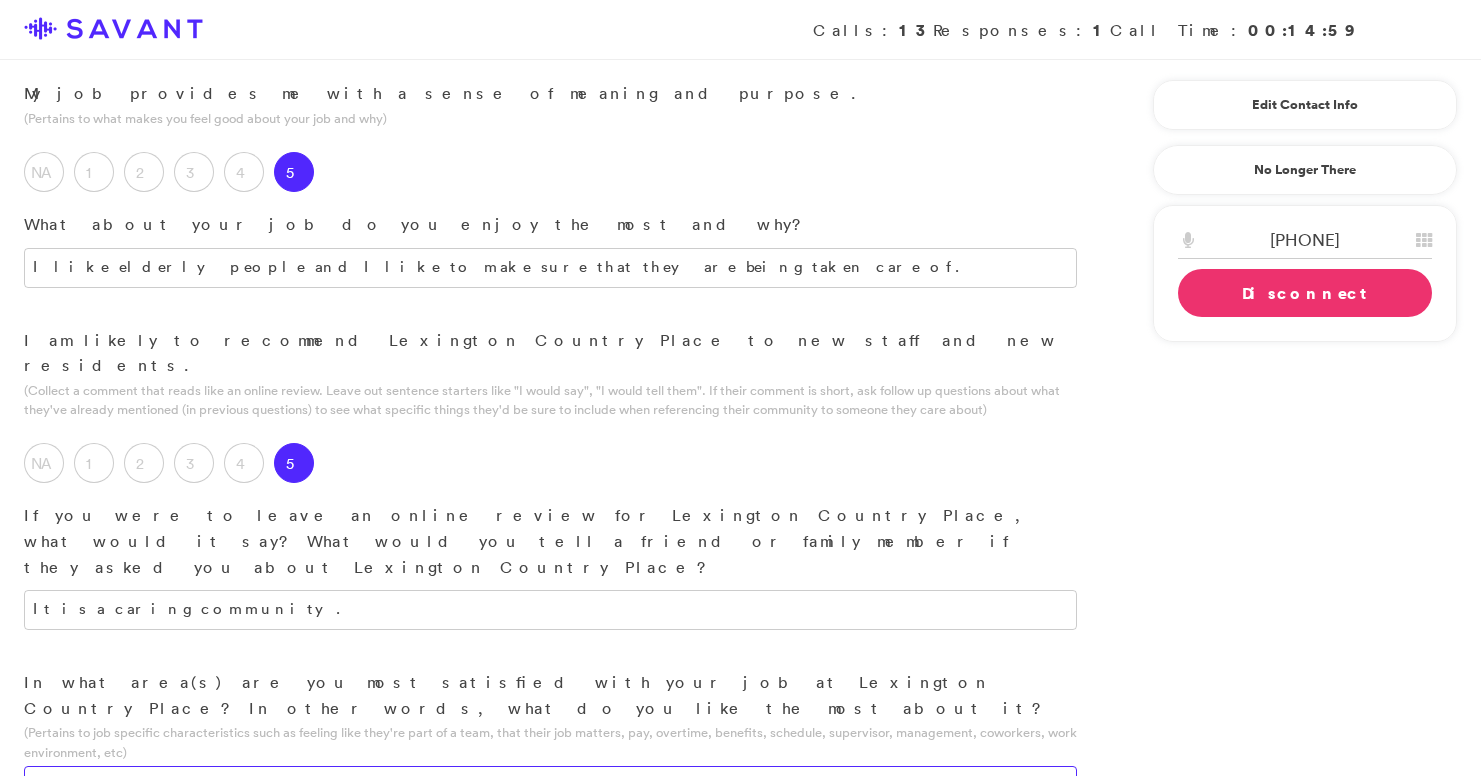 type on "The people- the residents. I like taking care of them. I enjoy having conversations with the residents." 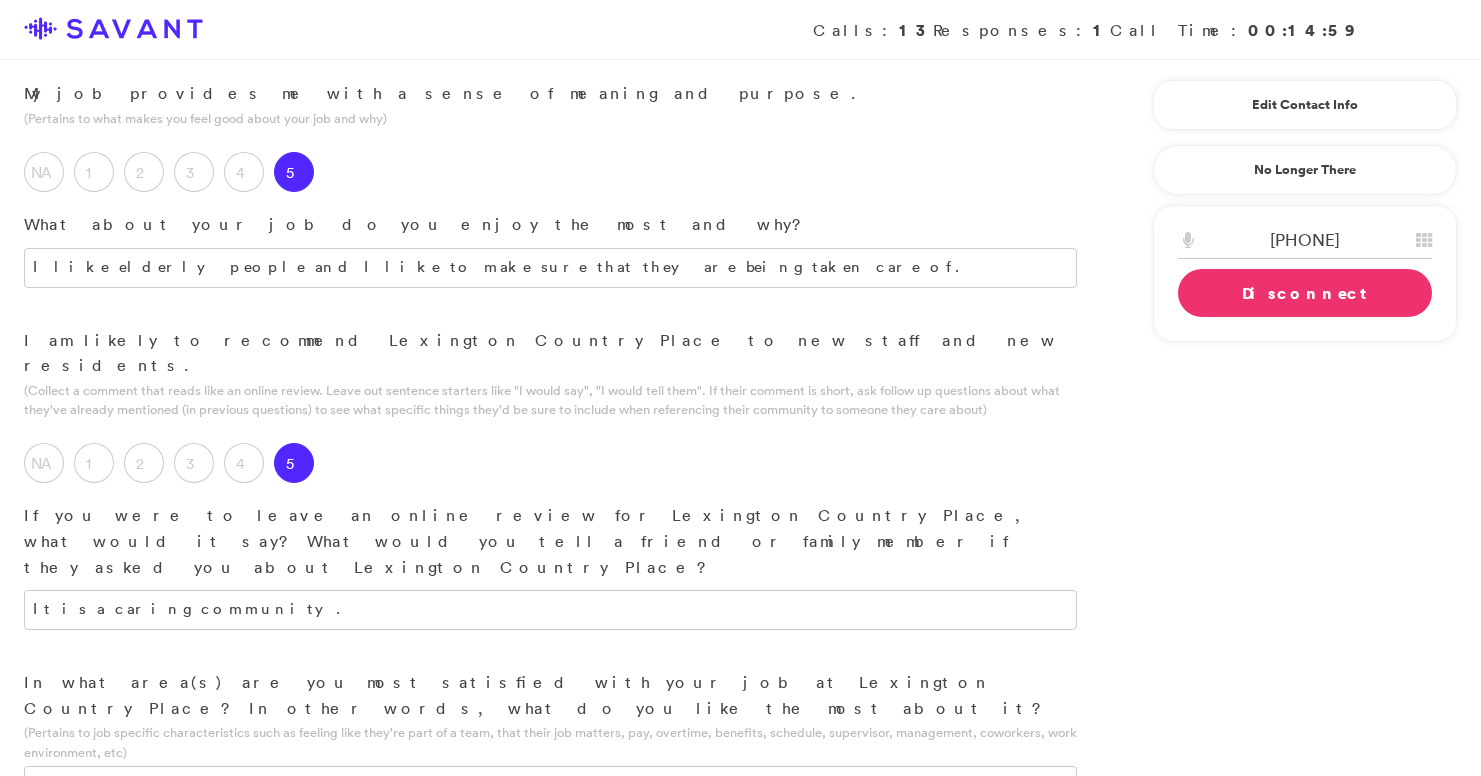 click at bounding box center (550, 893) 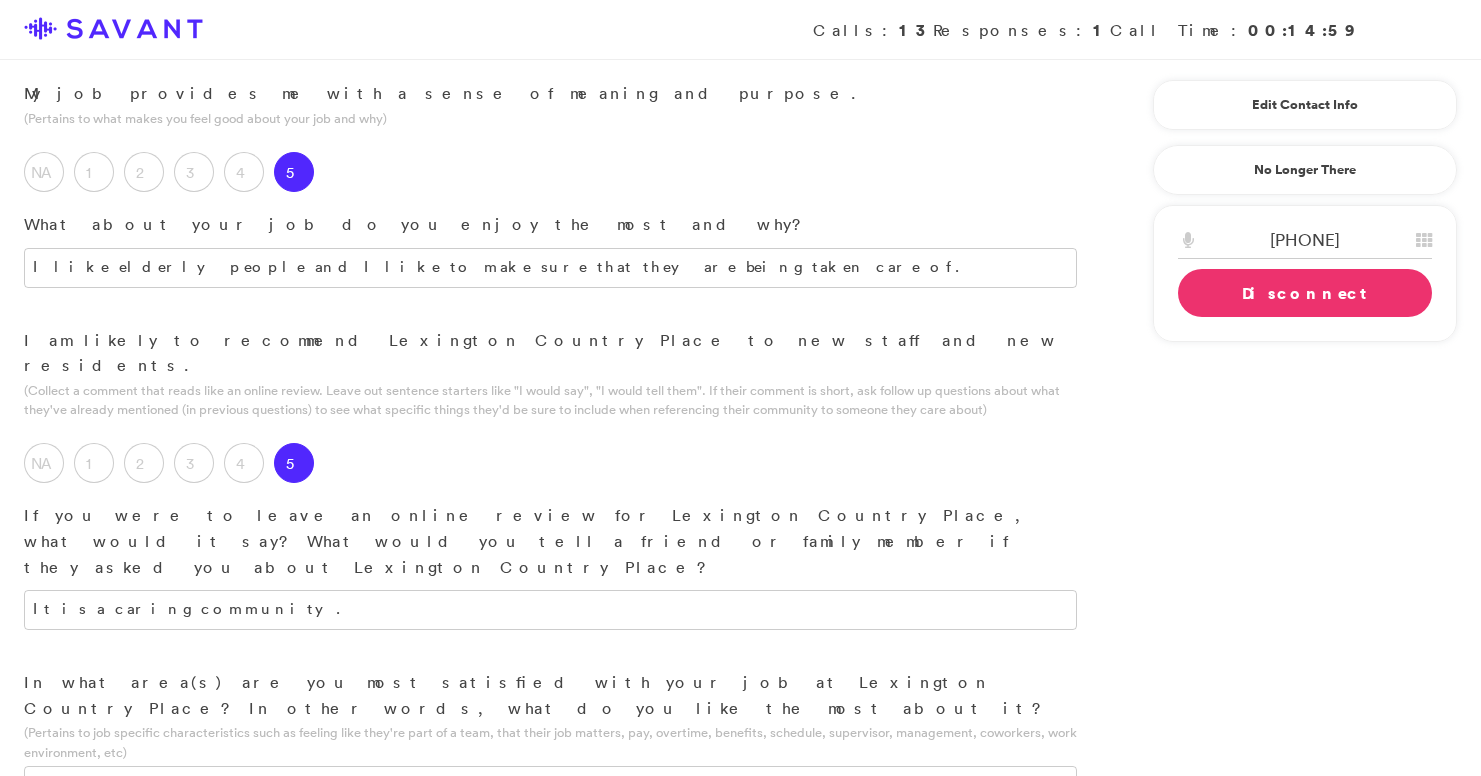 type on "S" 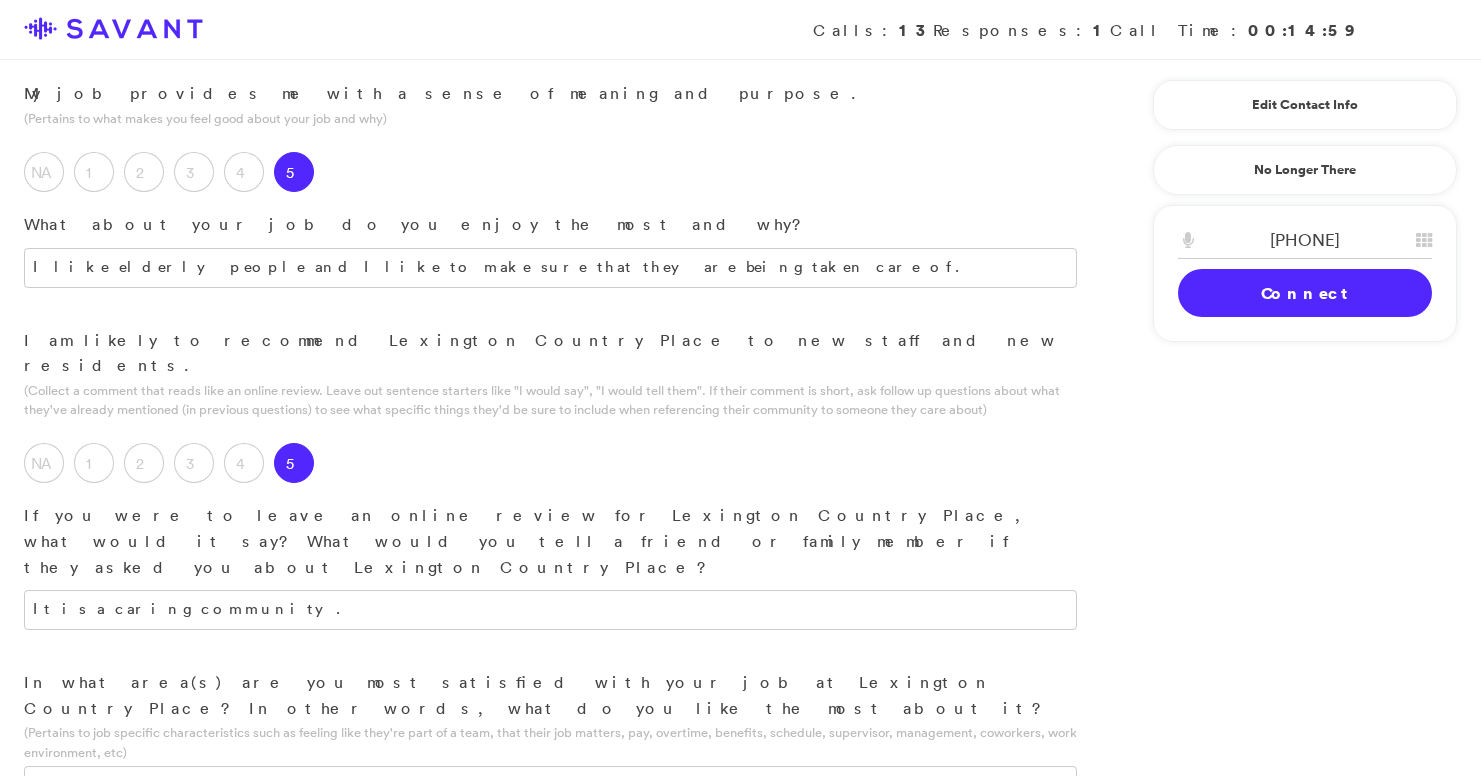 click on "Submit & Next" at bounding box center (150, 1215) 